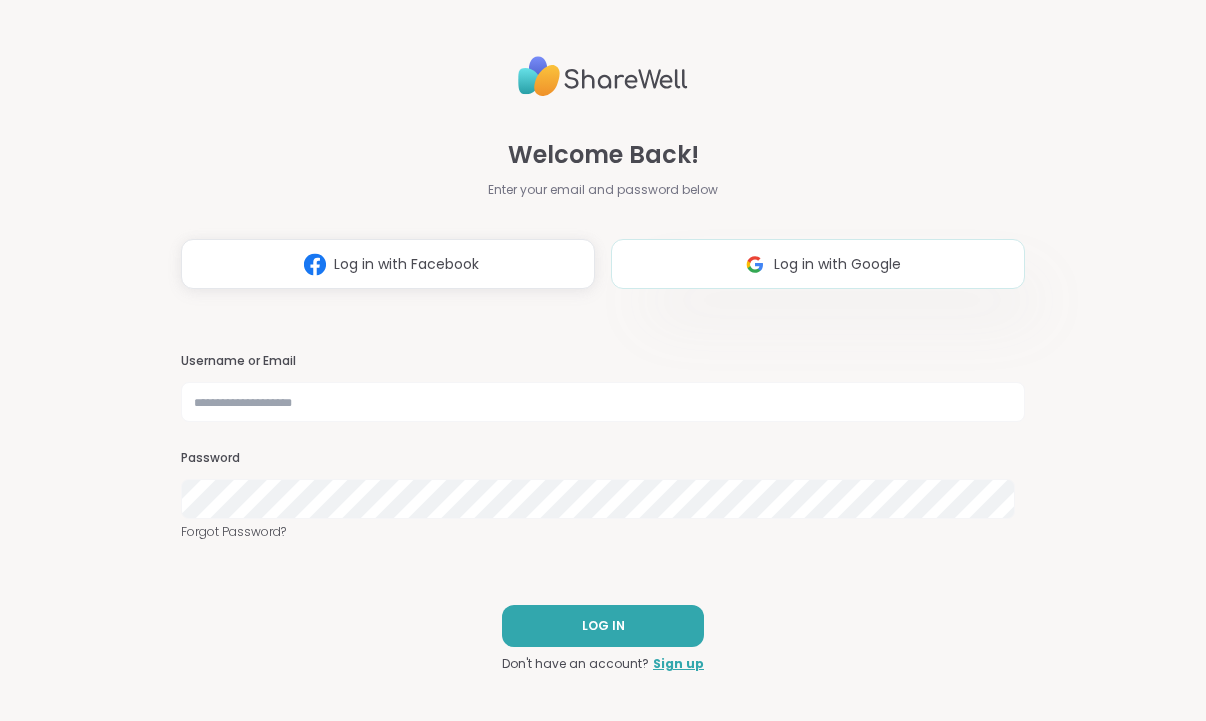 scroll, scrollTop: 0, scrollLeft: 0, axis: both 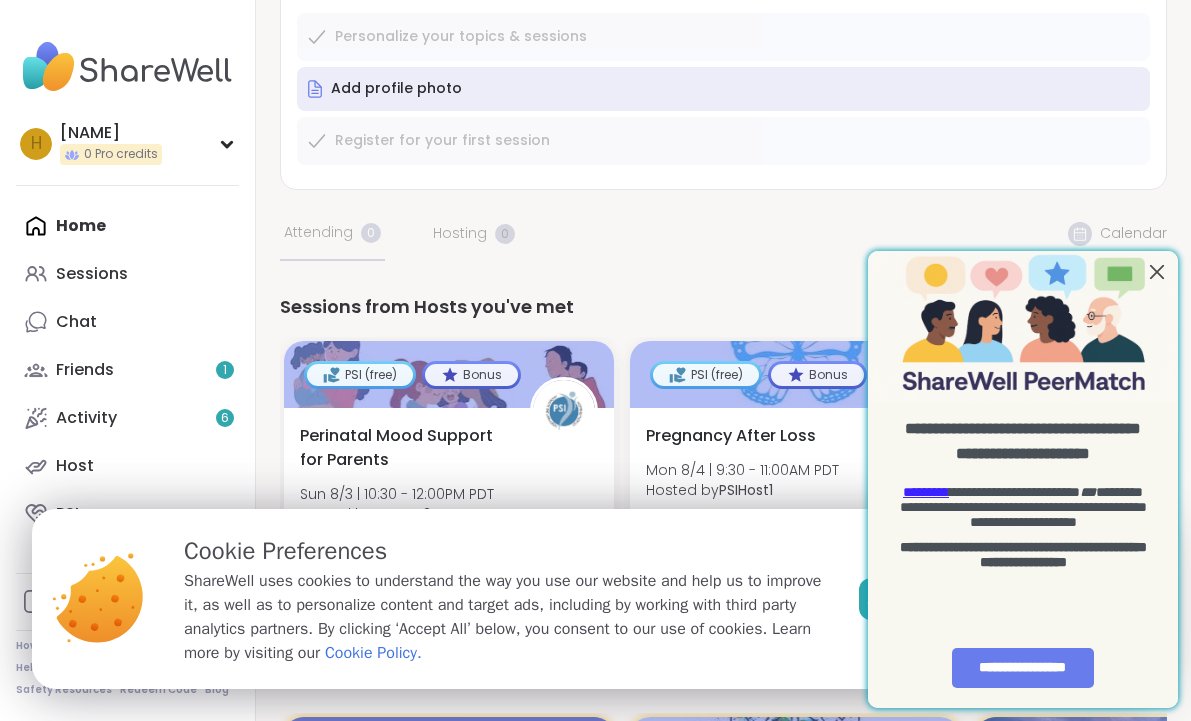 click at bounding box center [1157, 271] 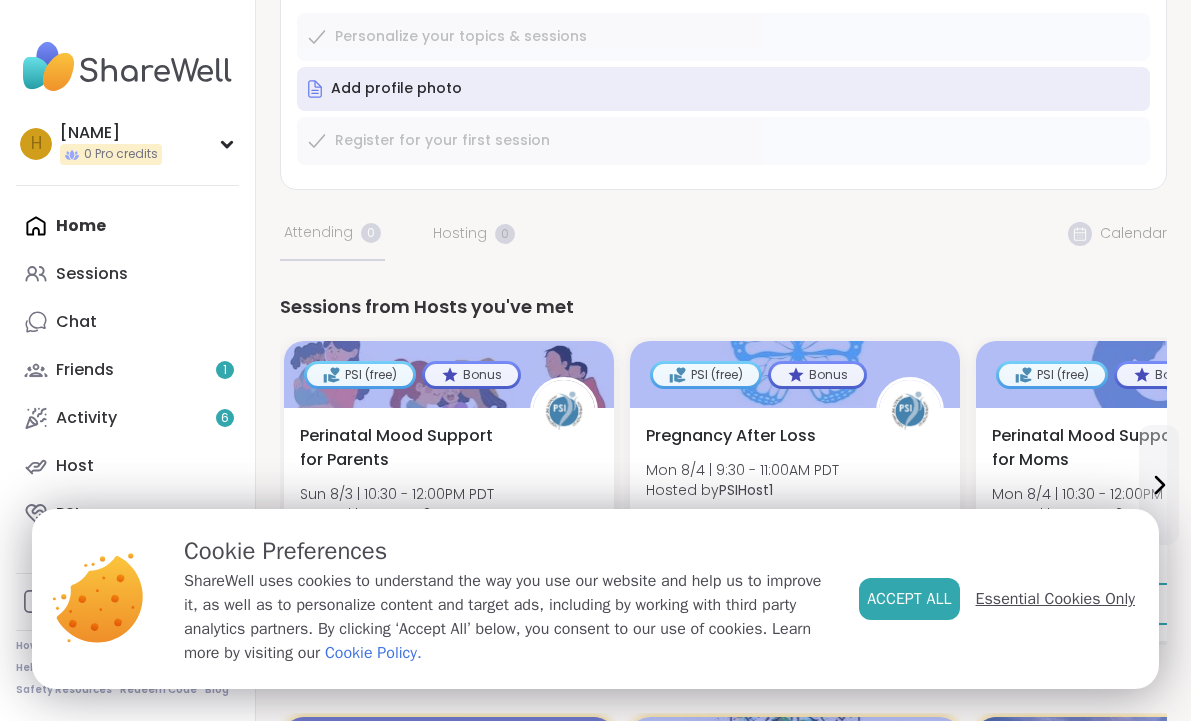 click on "Essential Cookies Only" at bounding box center [1055, 599] 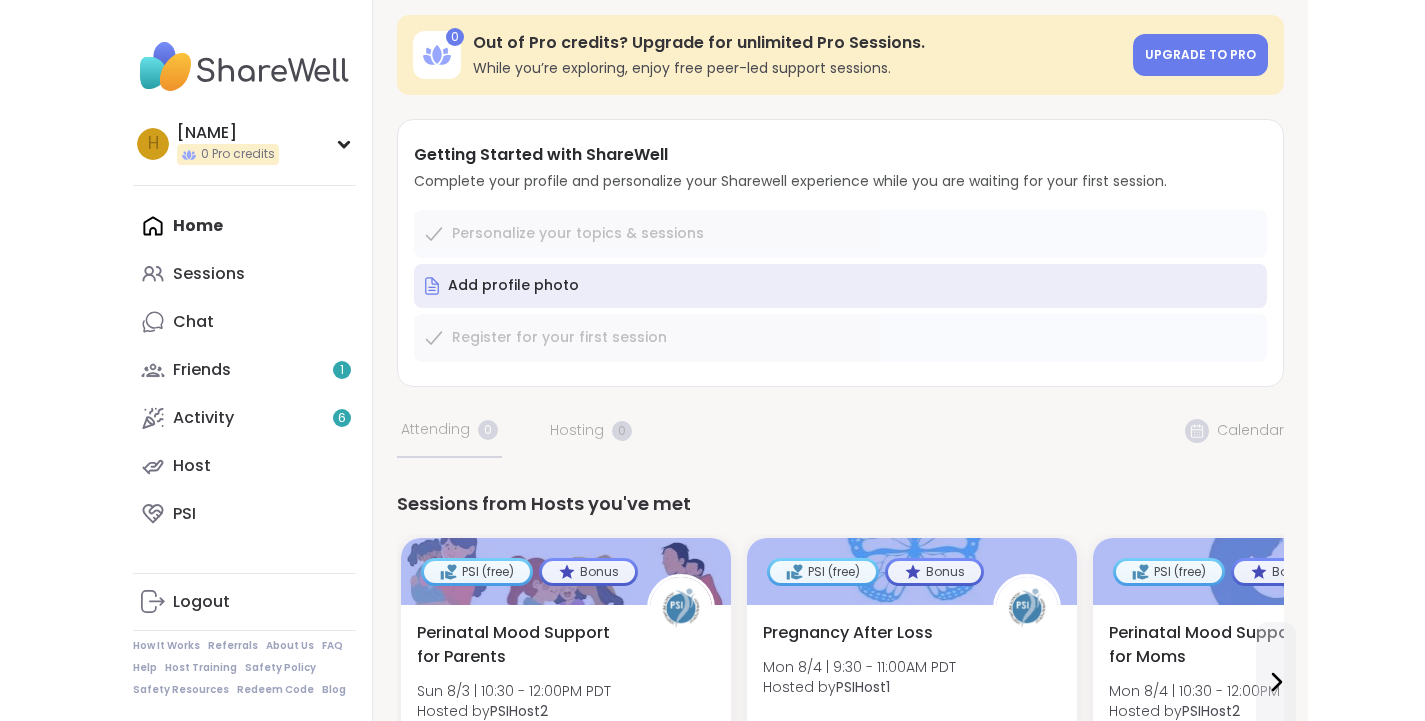 scroll, scrollTop: 0, scrollLeft: 0, axis: both 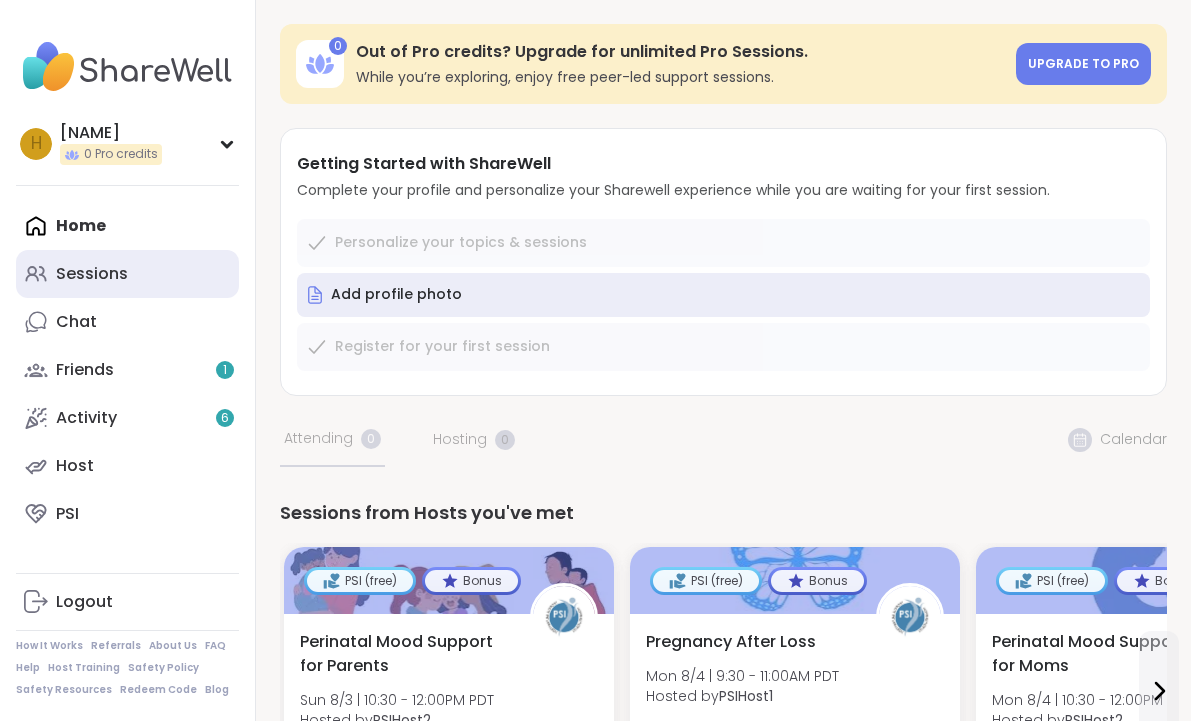 click on "Sessions" at bounding box center (127, 274) 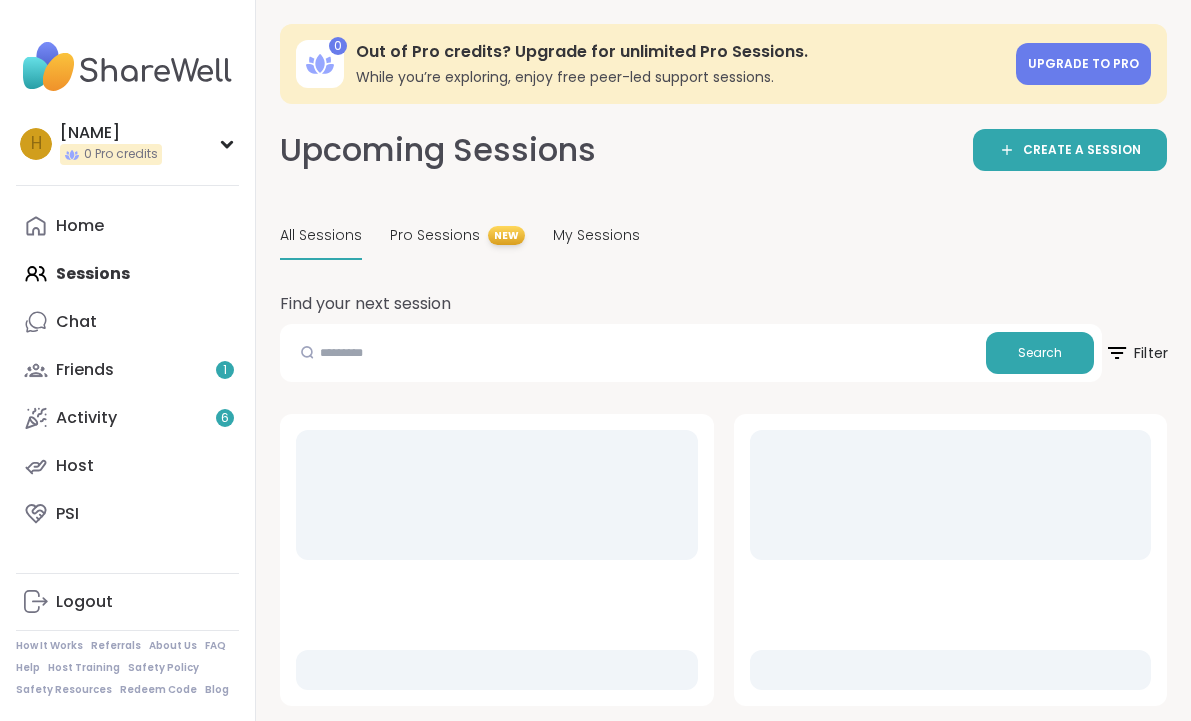 click on "Filter" at bounding box center (1136, 353) 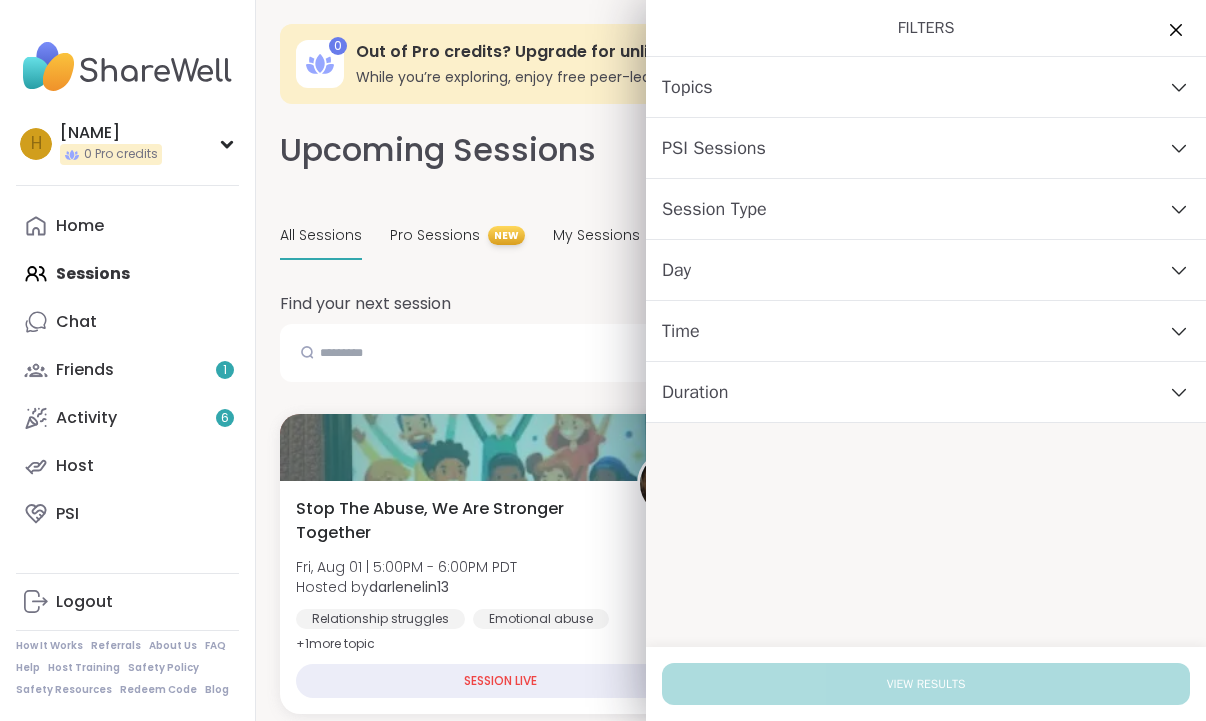 click on "PSI Sessions" at bounding box center (926, 148) 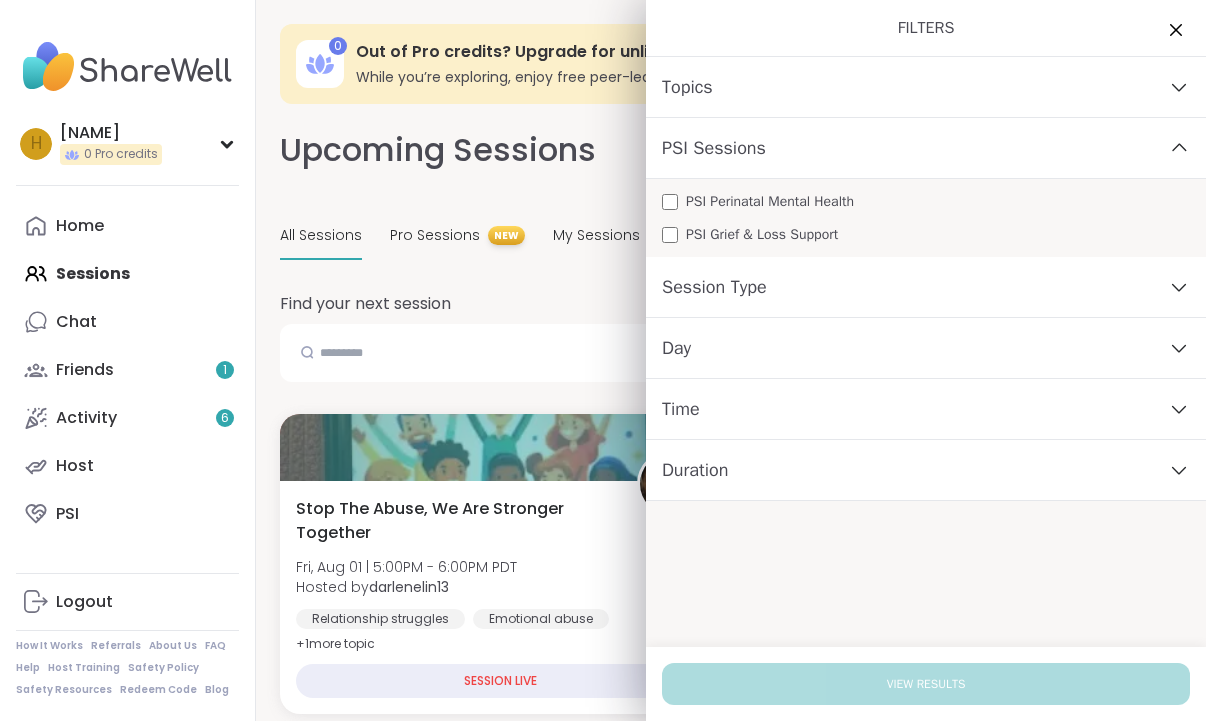 click on "PSI Perinatal Mental Health" at bounding box center [770, 201] 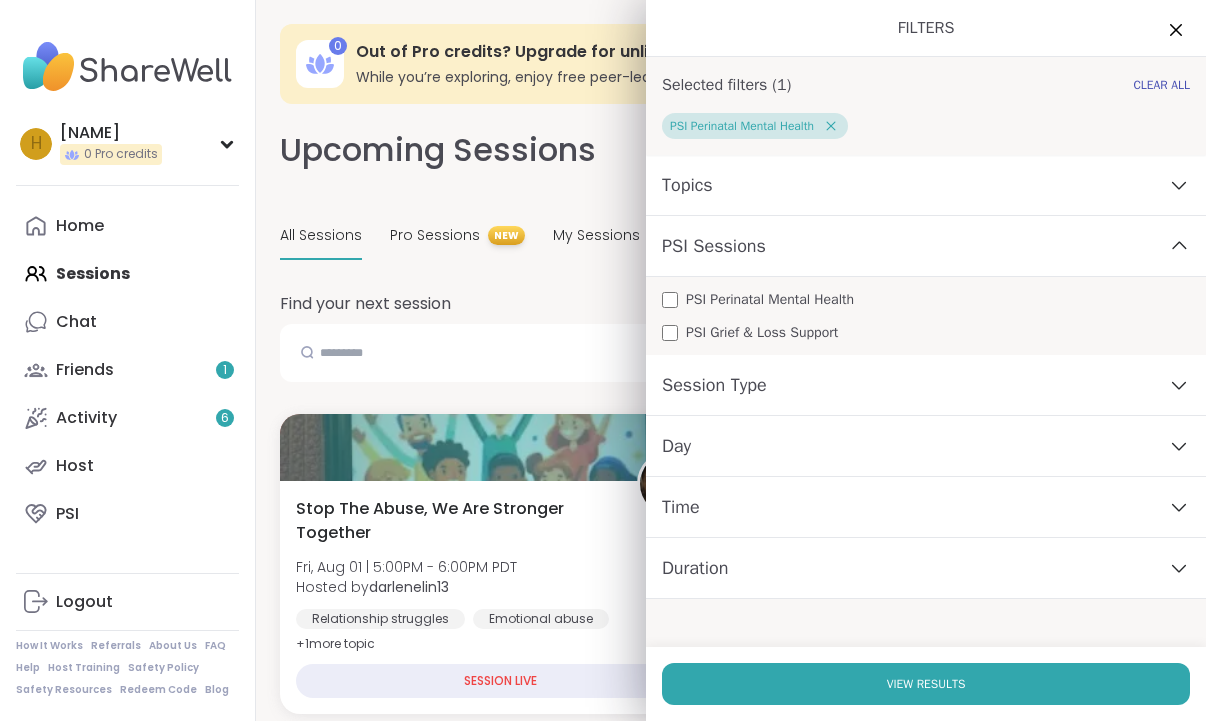 click on "PSI Grief & Loss Support" at bounding box center (762, 332) 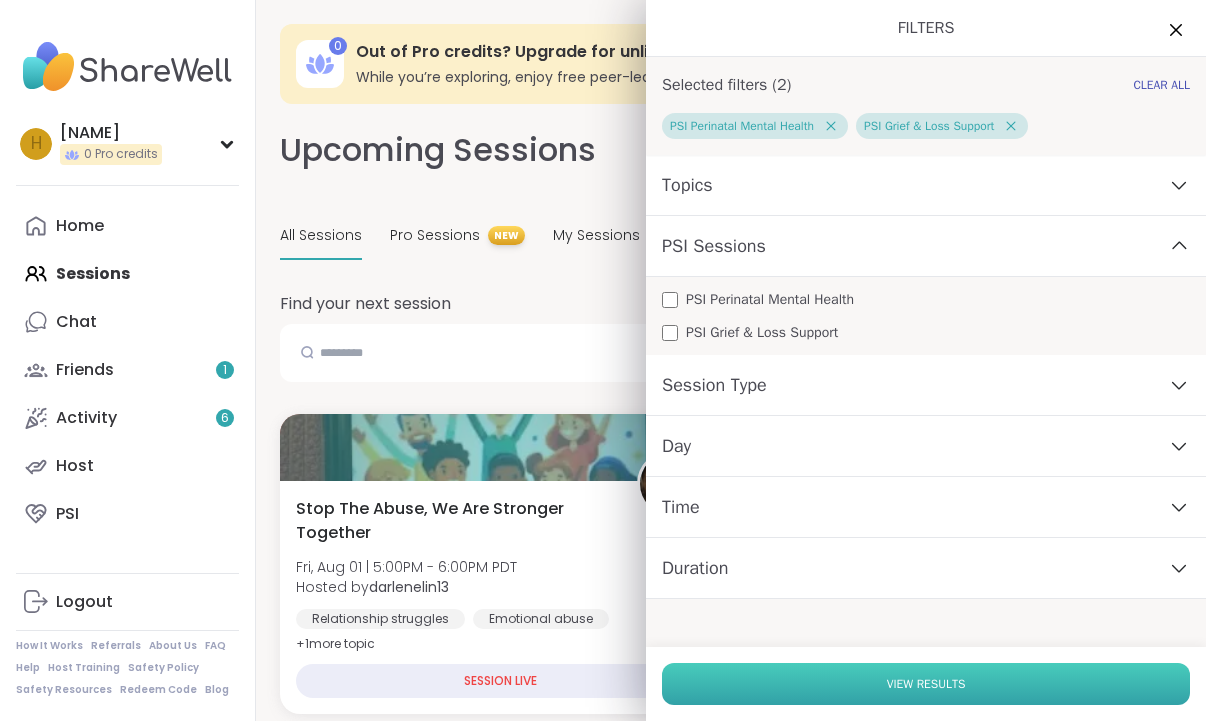 click on "View Results" at bounding box center [926, 684] 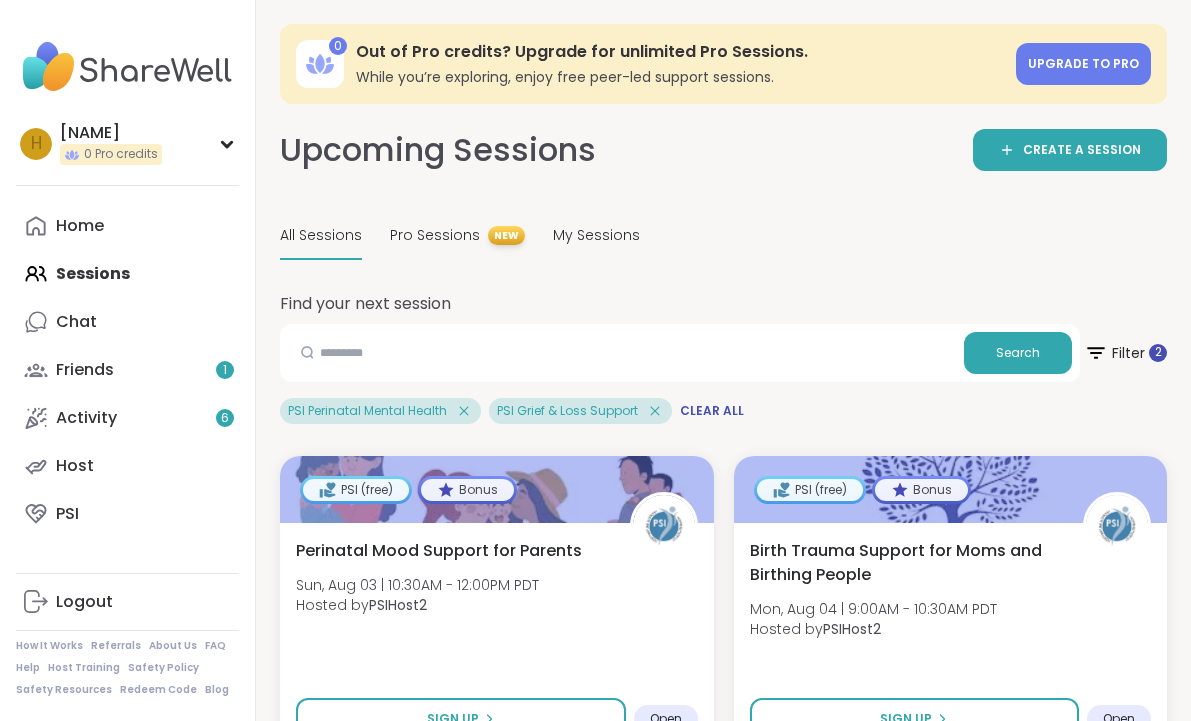 click on "H [NAME] 0 Pro credits Profile Membership Settings Help Home Sessions Chat Friends 1 Activity 6 Host PSI Logout How It Works Referrals About Us FAQ Help Host Training Safety Policy Safety Resources Redeem Code Blog" at bounding box center [128, 360] 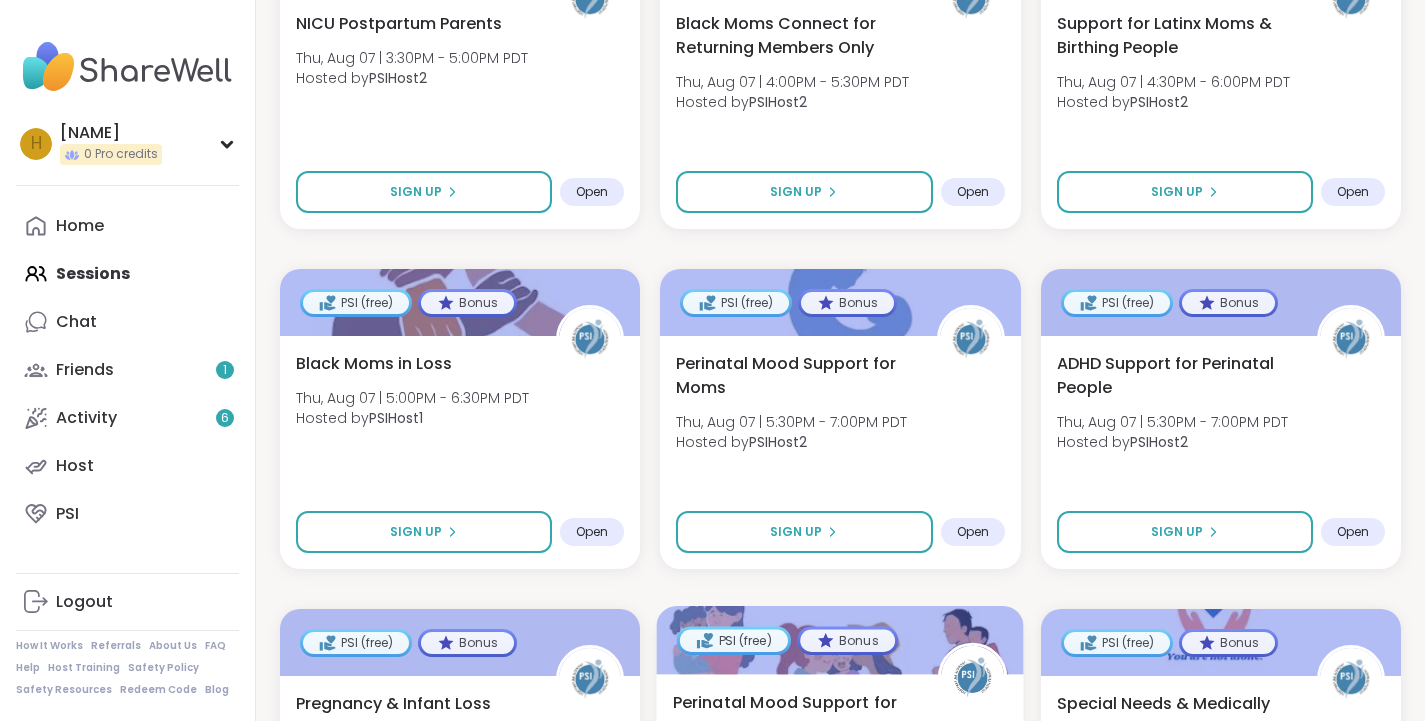 scroll, scrollTop: 3857, scrollLeft: 0, axis: vertical 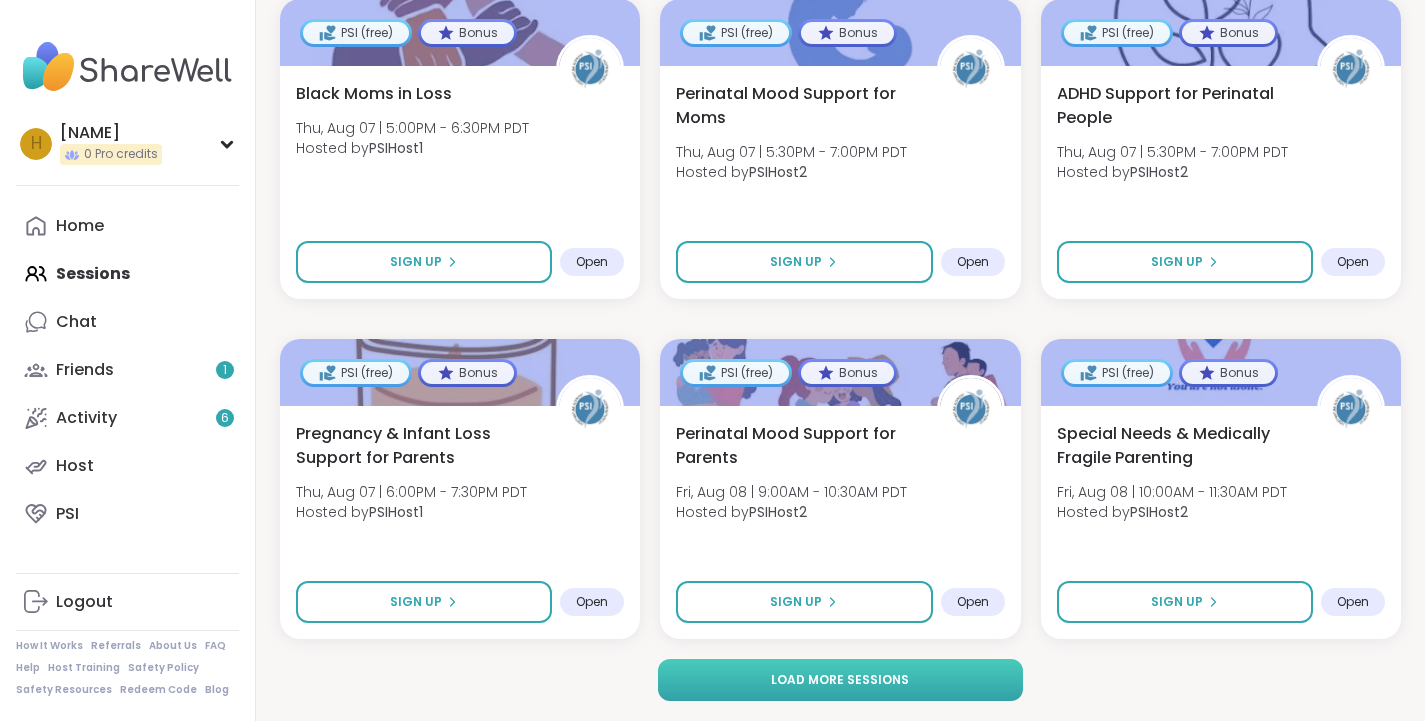 click on "Load more sessions" at bounding box center (840, 680) 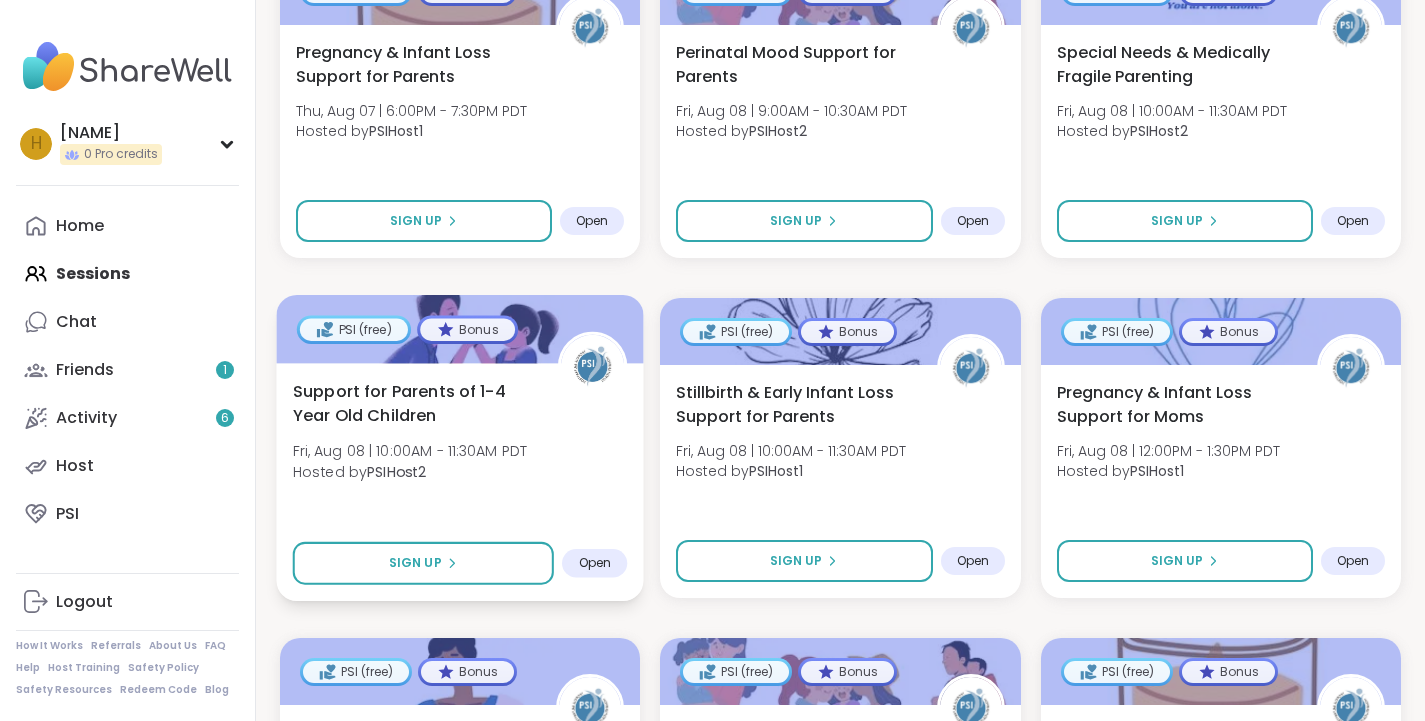 scroll, scrollTop: 4381, scrollLeft: 0, axis: vertical 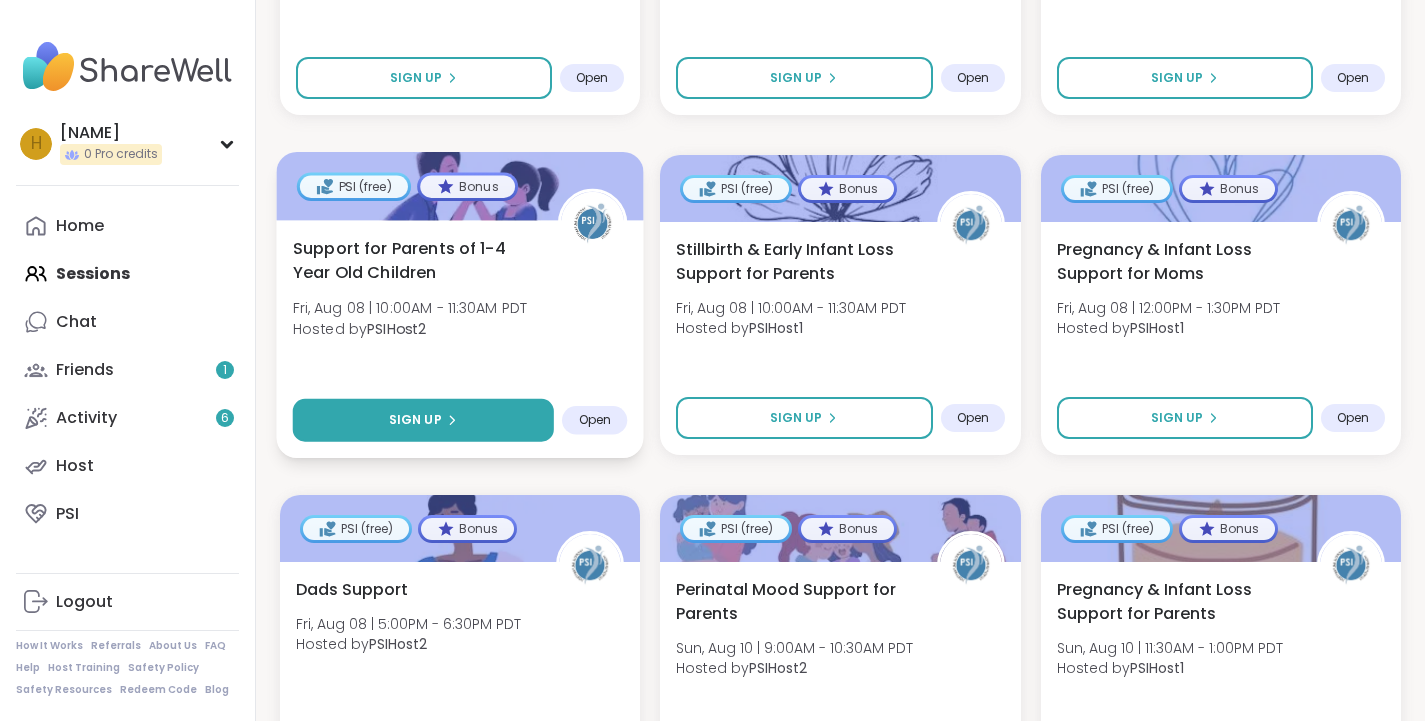 click on "Sign Up" at bounding box center (423, 420) 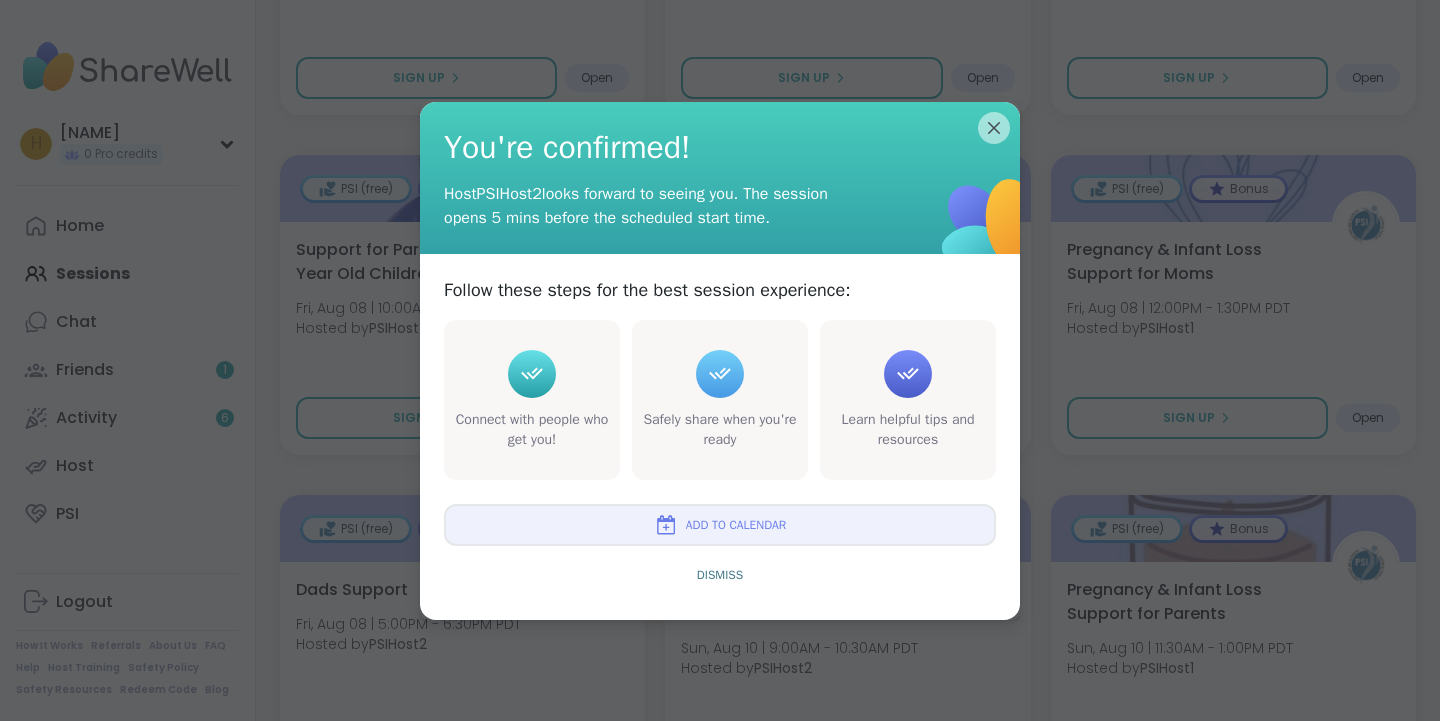 click on "Add to Calendar" at bounding box center [720, 525] 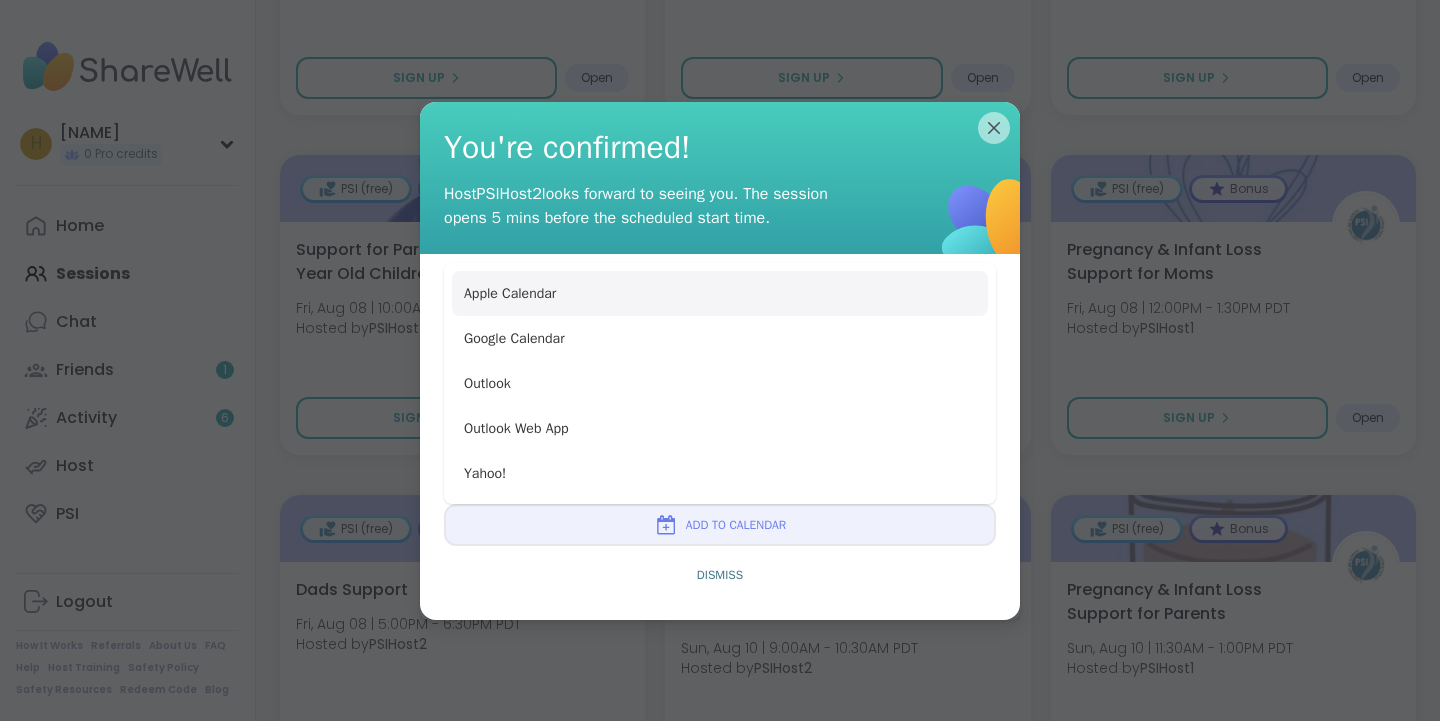 click on "Apple Calendar" at bounding box center [720, 293] 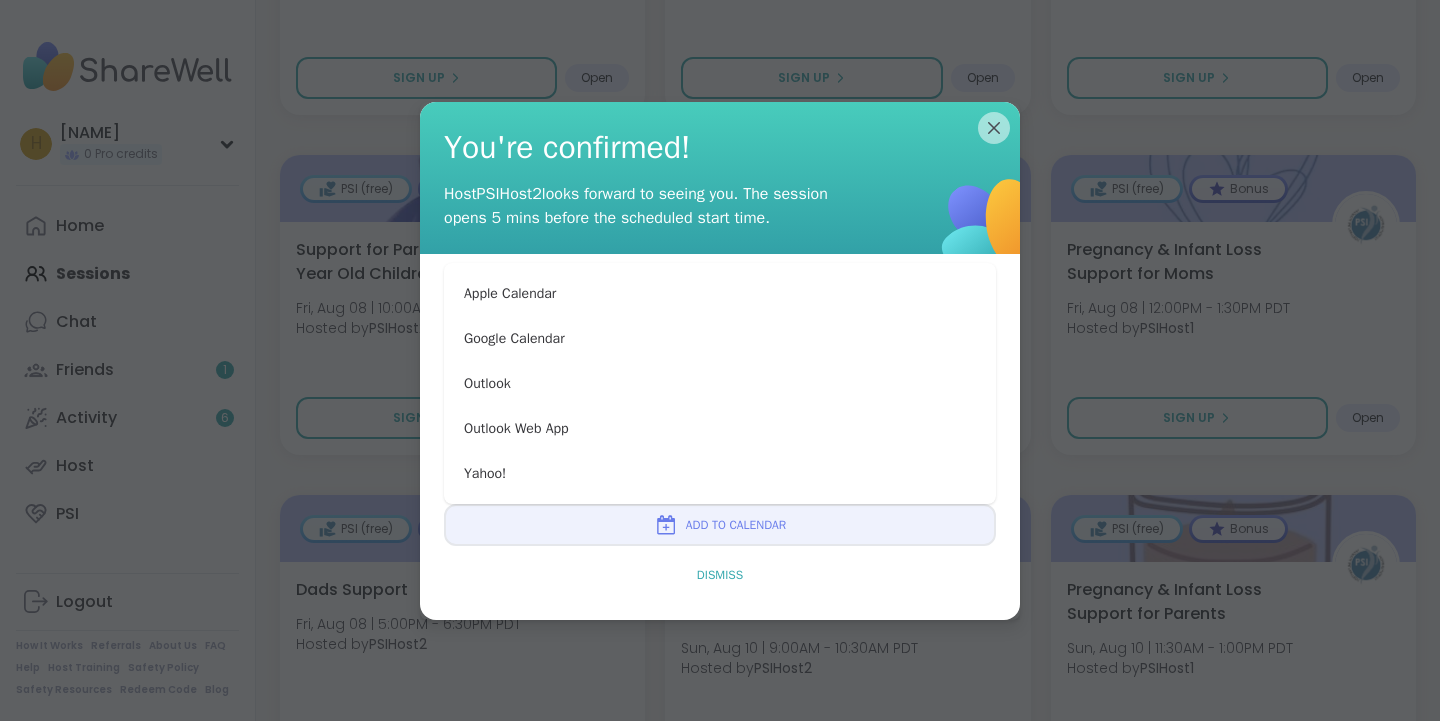 click on "Dismiss" at bounding box center (720, 575) 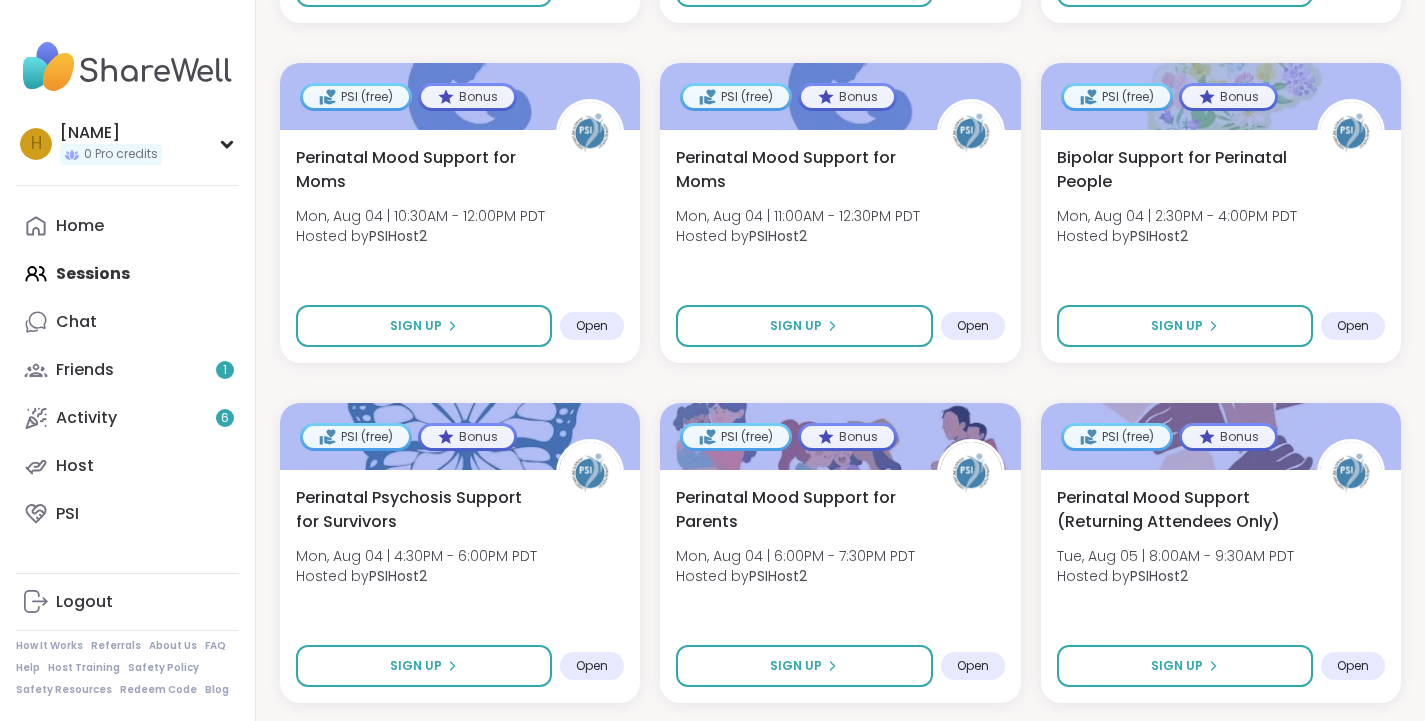 scroll, scrollTop: 751, scrollLeft: 0, axis: vertical 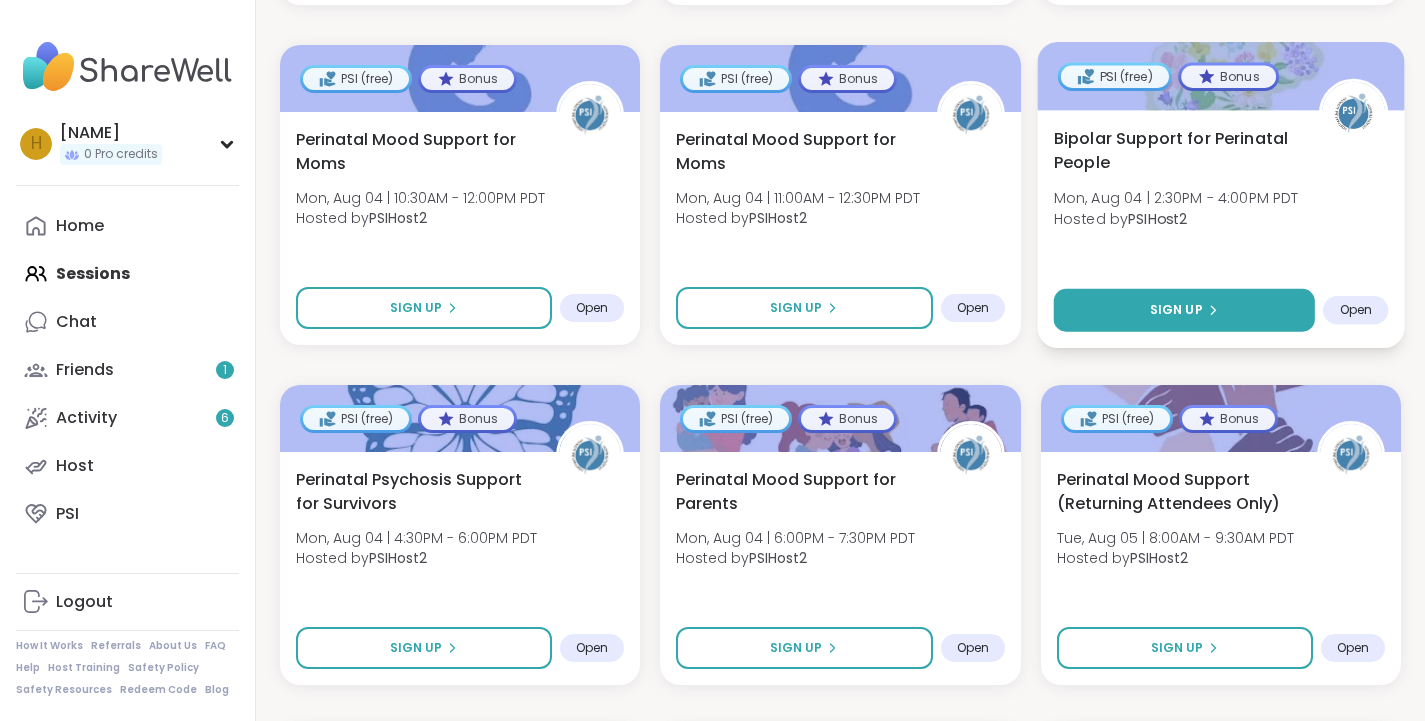 click on "Sign Up" at bounding box center (1175, 310) 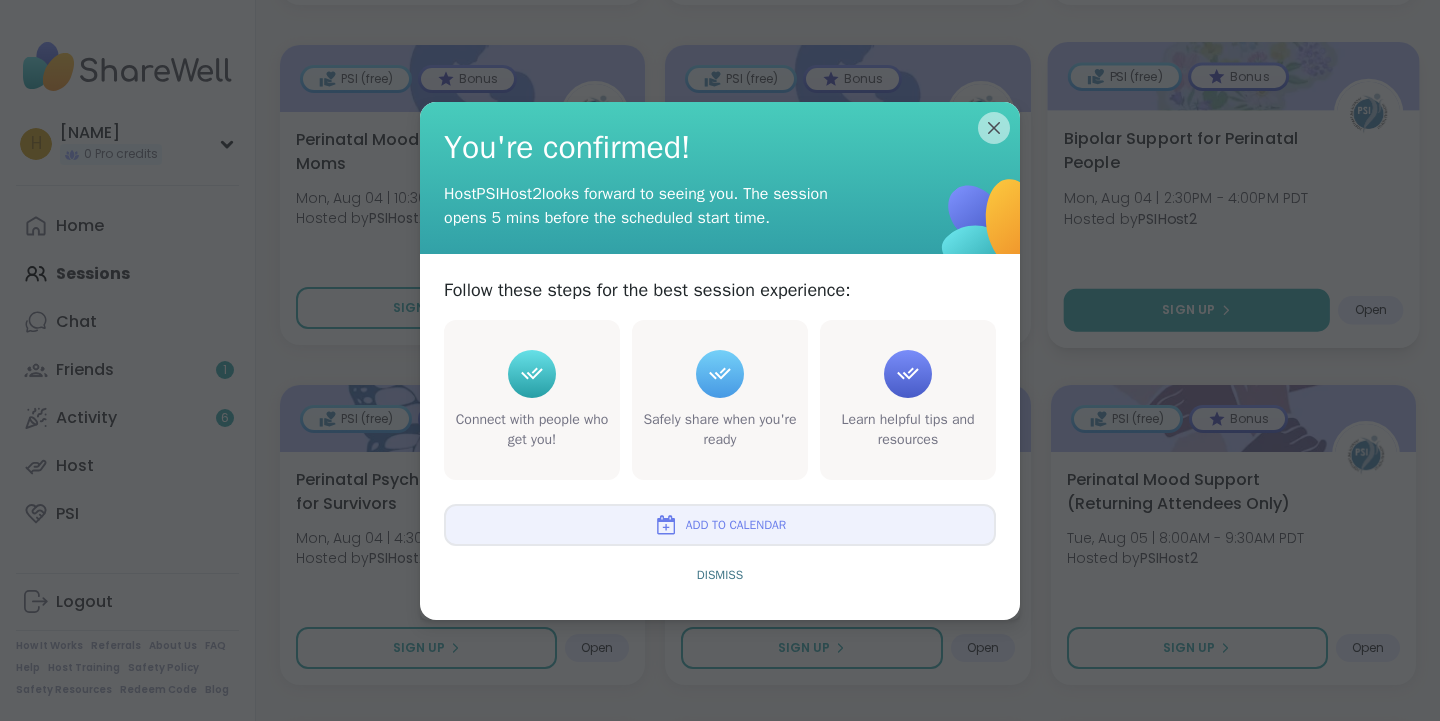 click on "Add to Calendar" at bounding box center [736, 525] 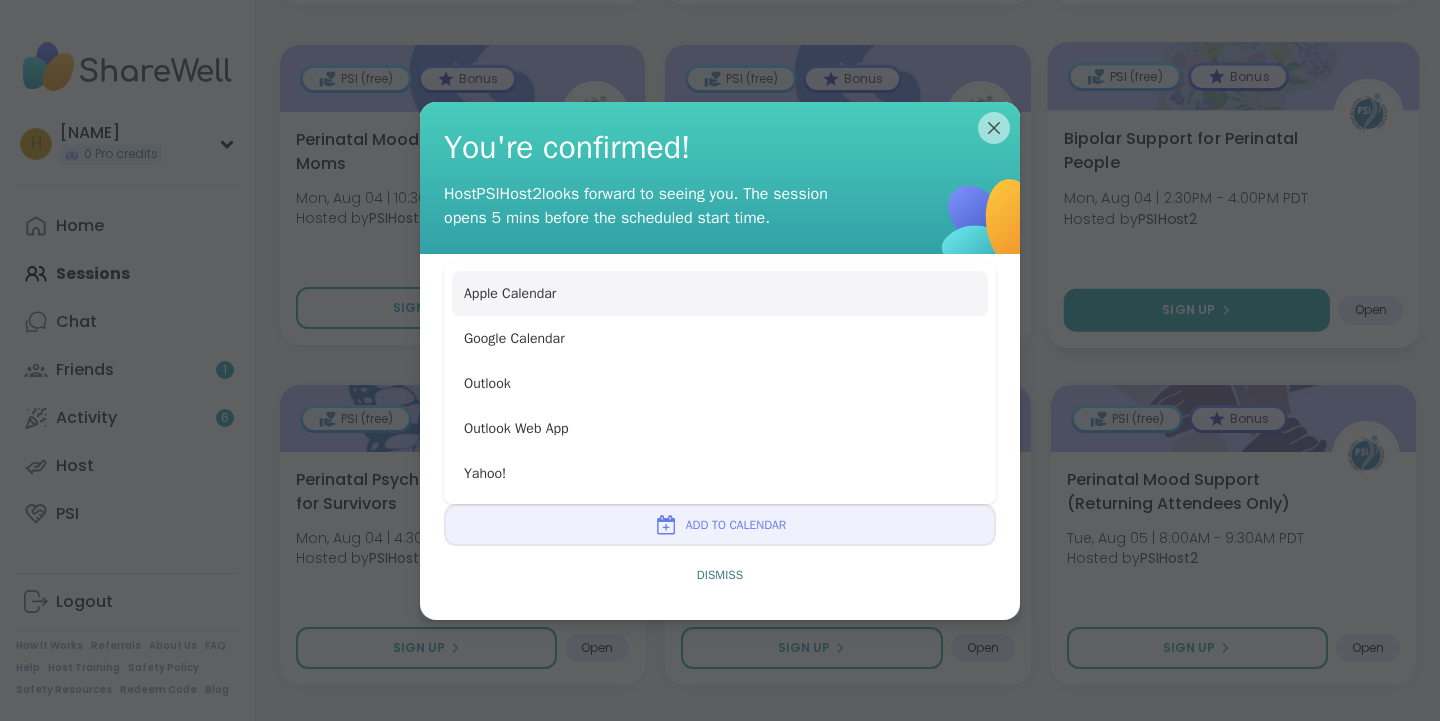 click on "Apple Calendar" at bounding box center [720, 293] 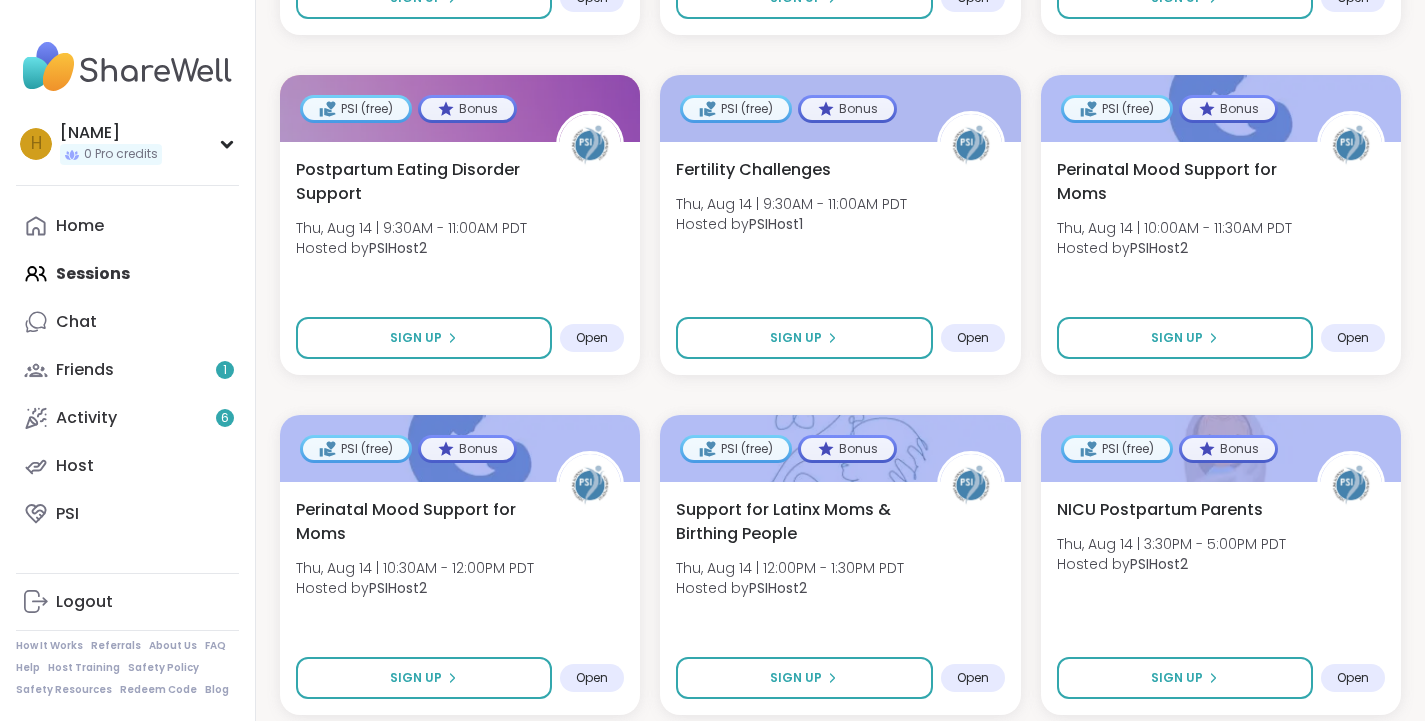 scroll, scrollTop: 7937, scrollLeft: 0, axis: vertical 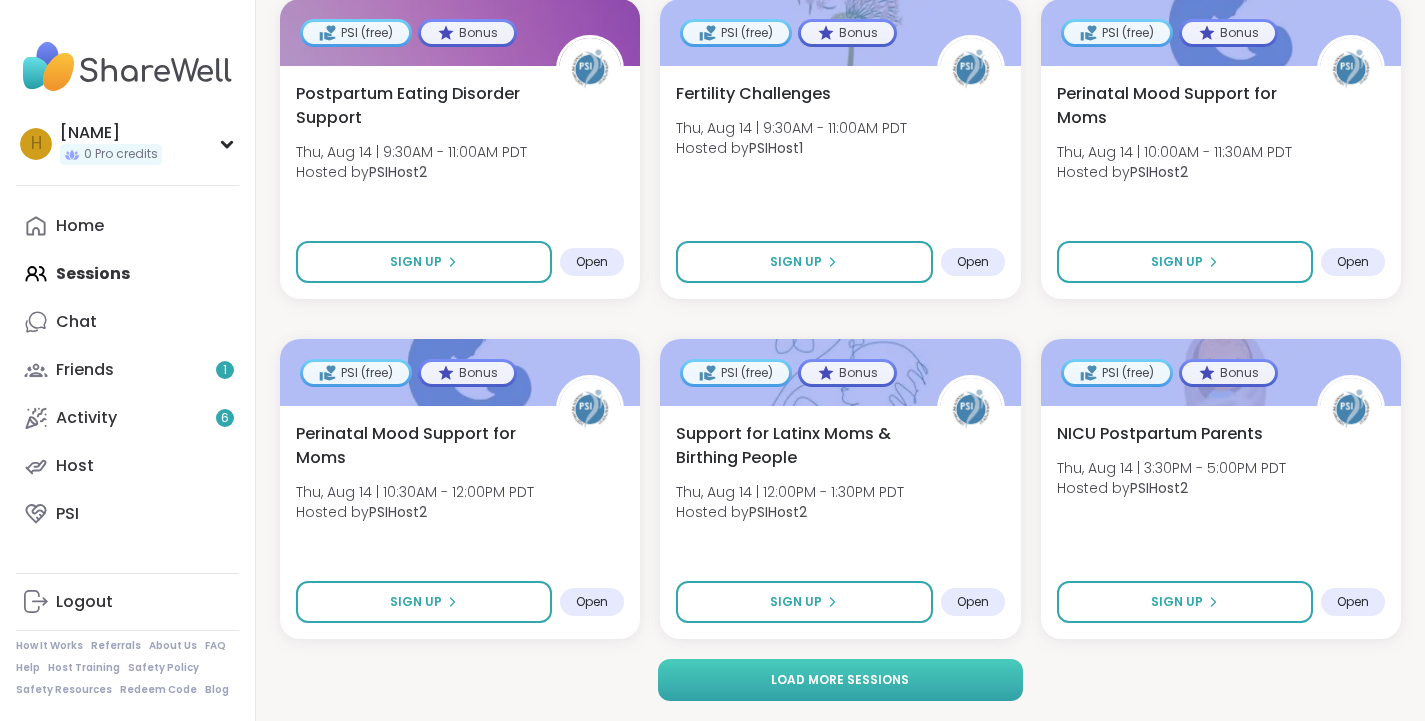 click on "Load more sessions" at bounding box center [841, 680] 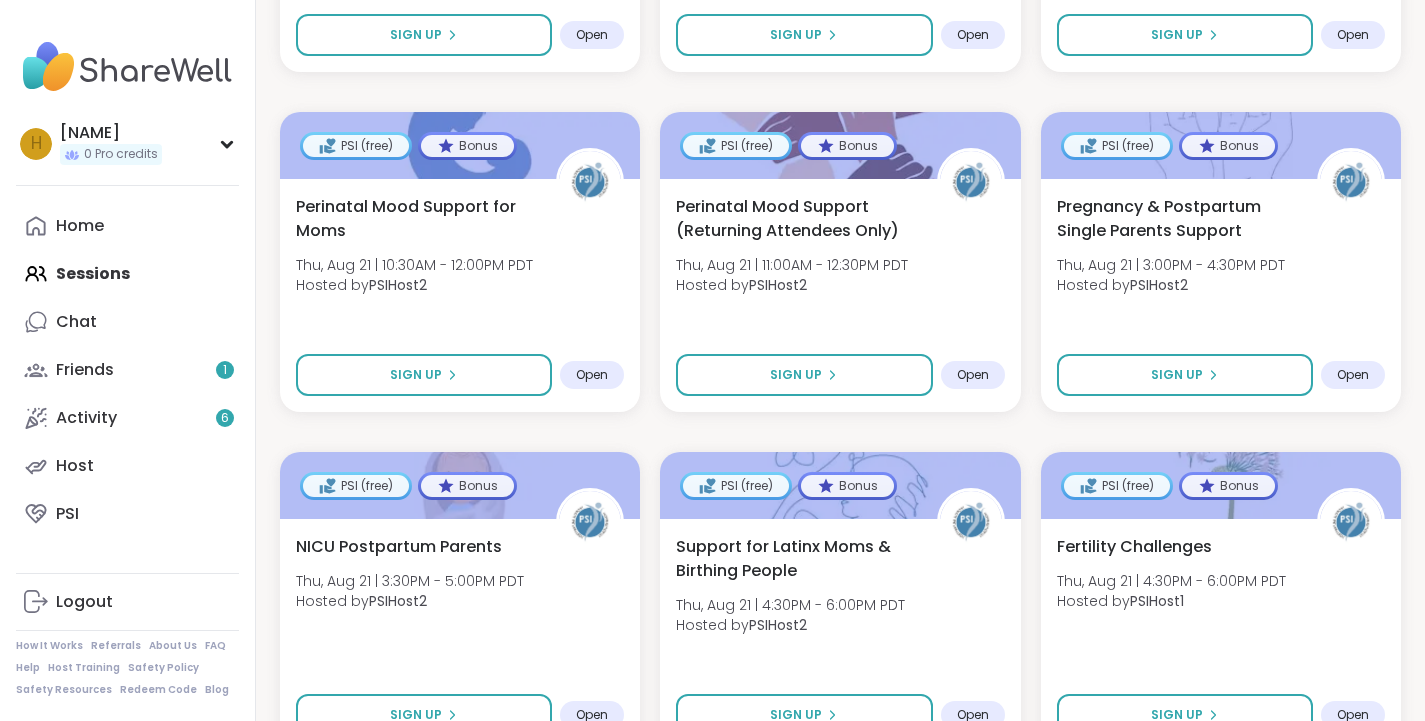 scroll, scrollTop: 12017, scrollLeft: 0, axis: vertical 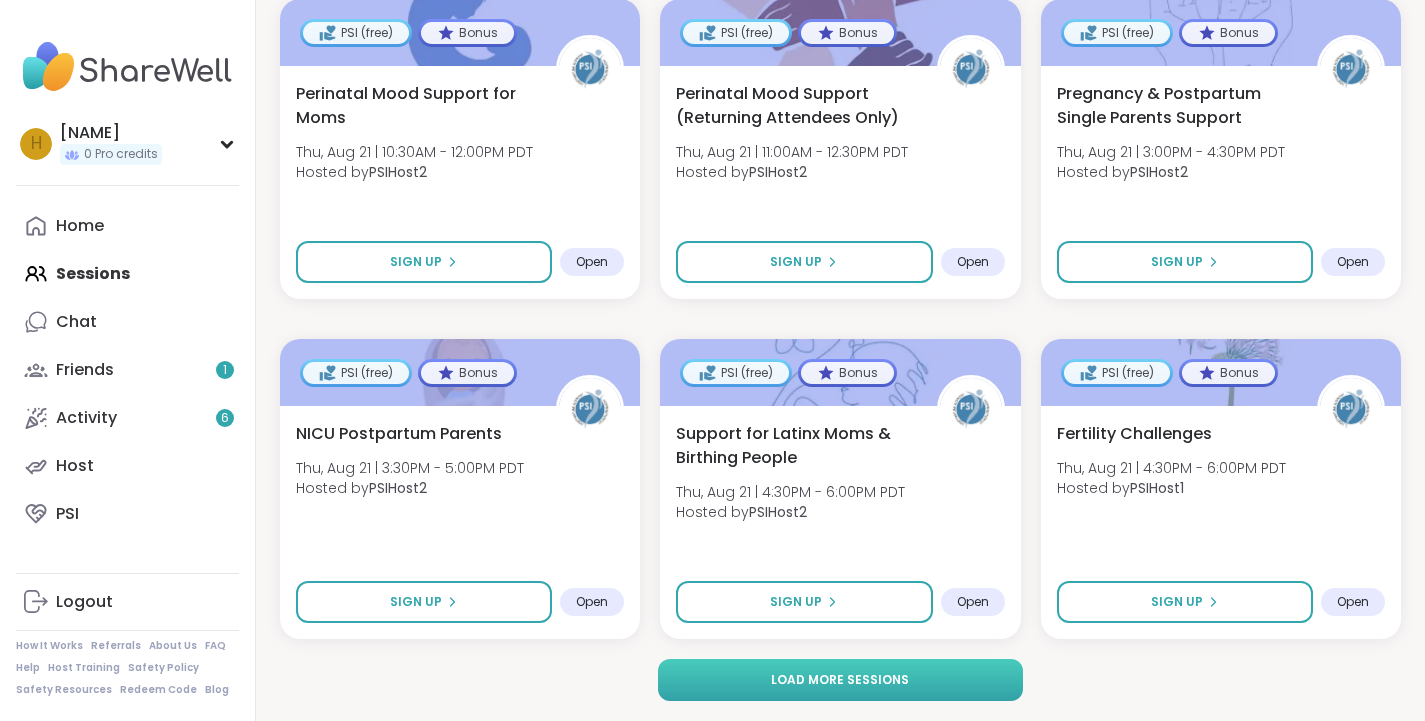 click on "Load more sessions" at bounding box center (841, 680) 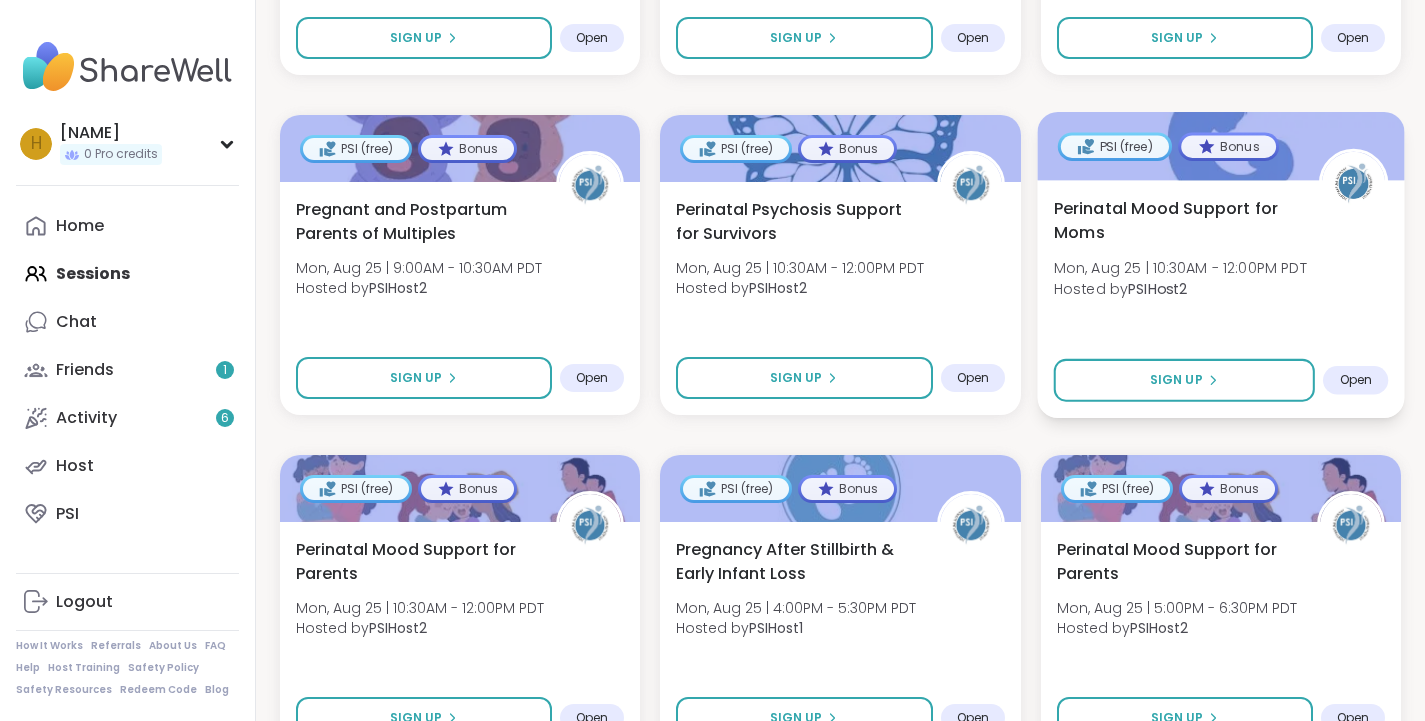 scroll, scrollTop: 14507, scrollLeft: 0, axis: vertical 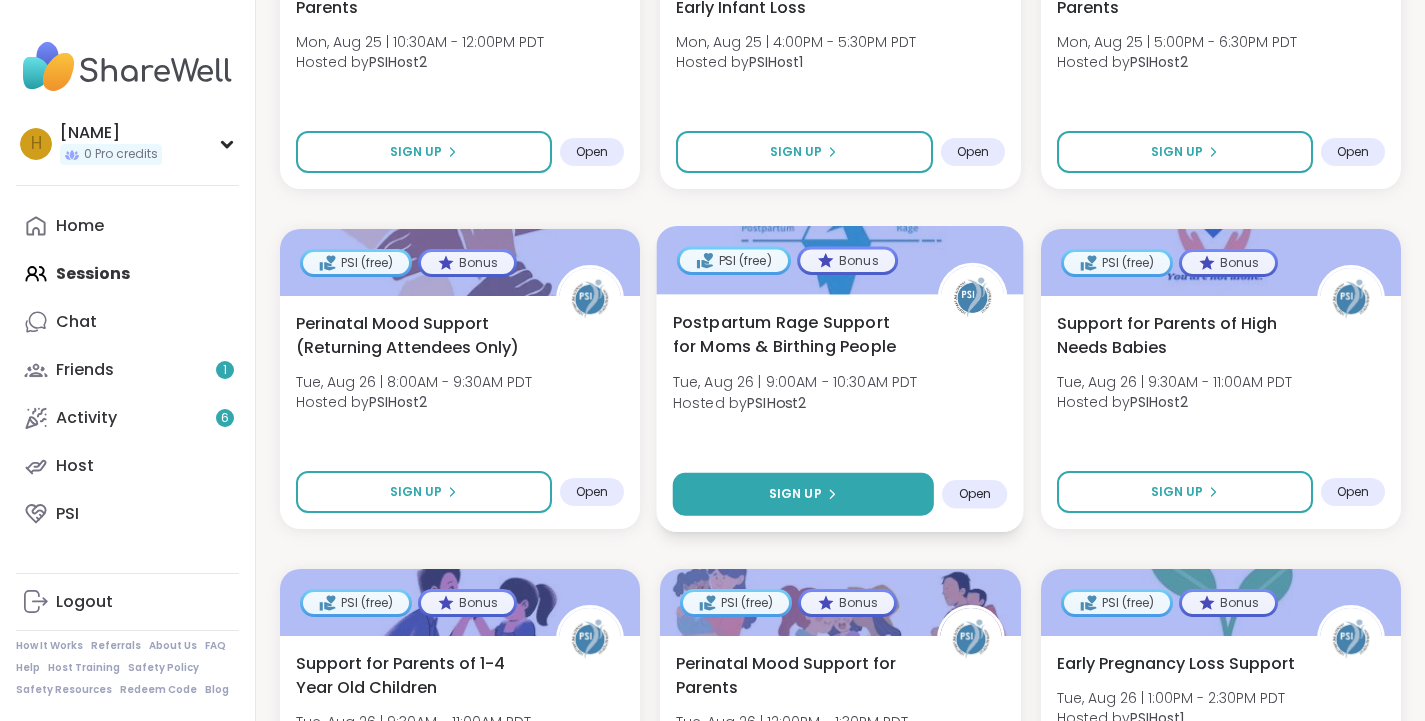 click on "Sign Up" at bounding box center (803, 494) 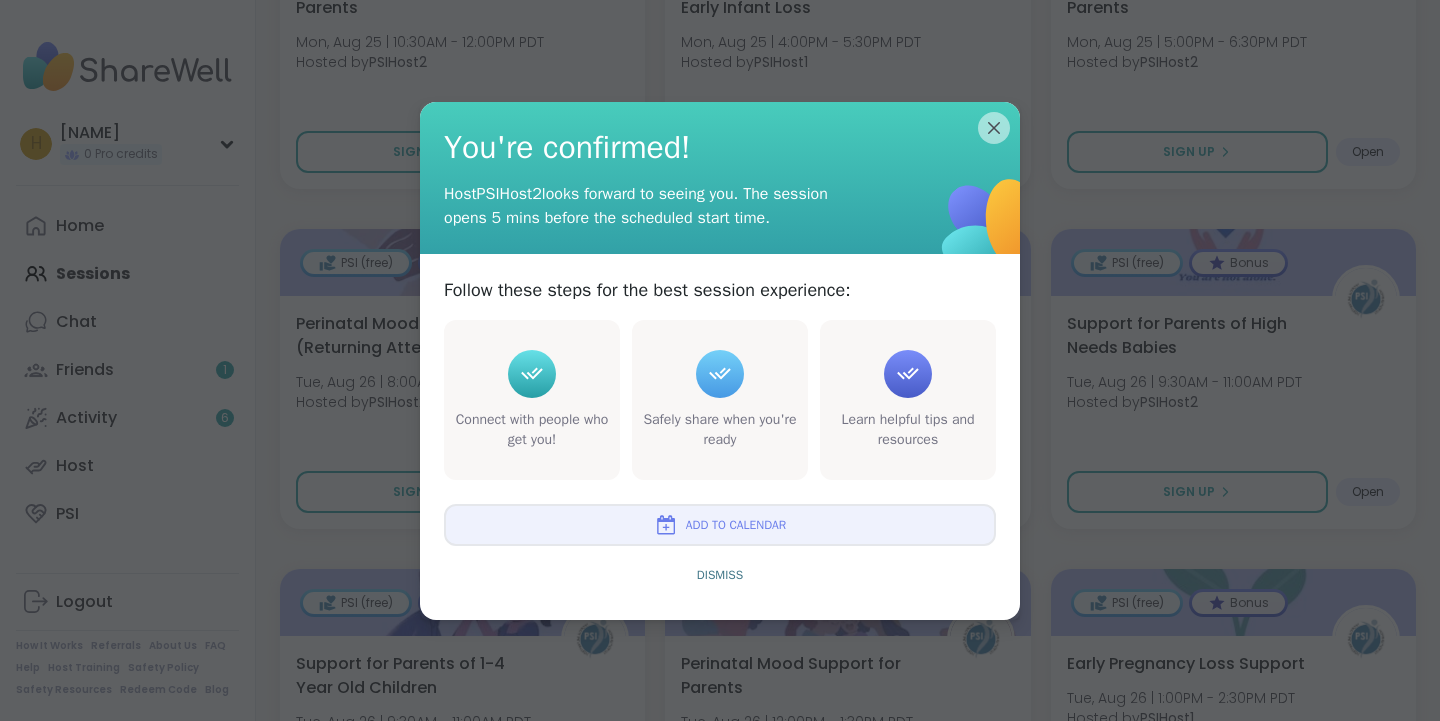 click on "Add to Calendar" at bounding box center [736, 525] 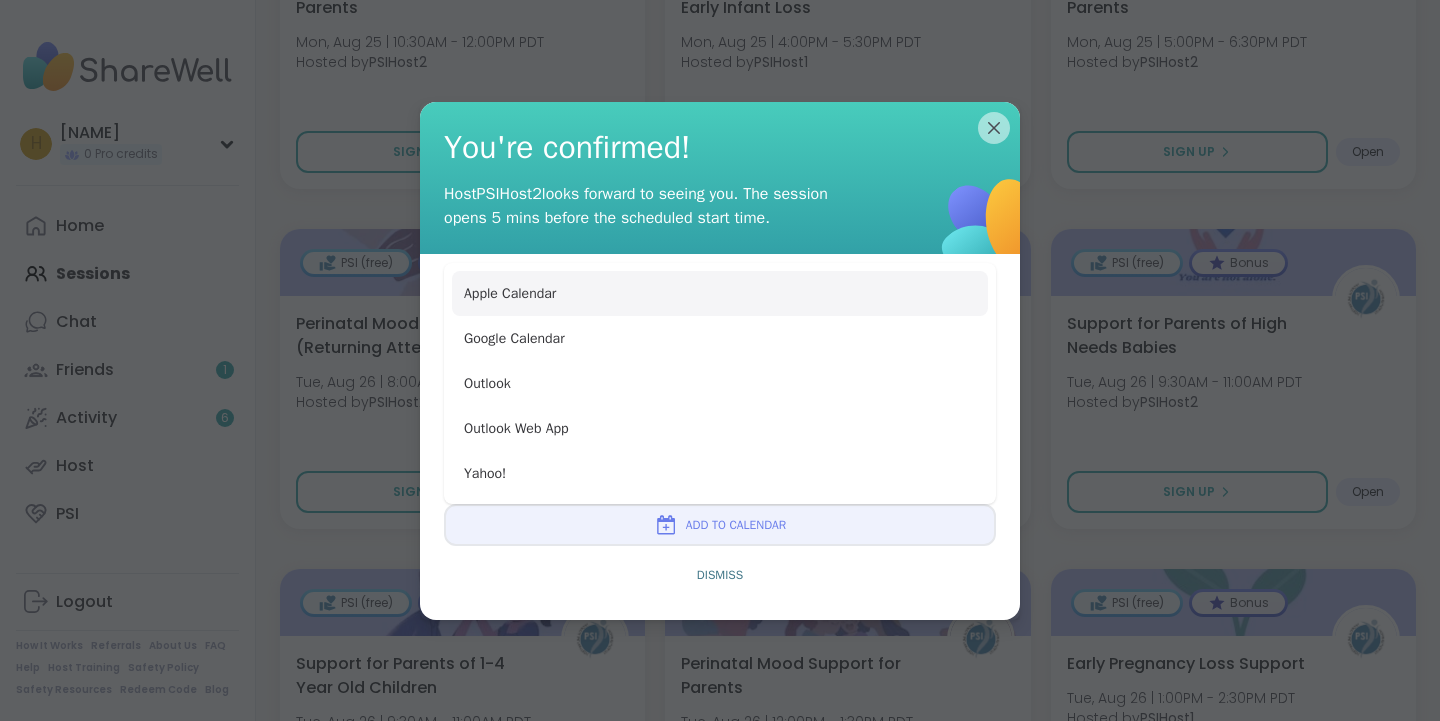 click on "Apple Calendar" at bounding box center (720, 293) 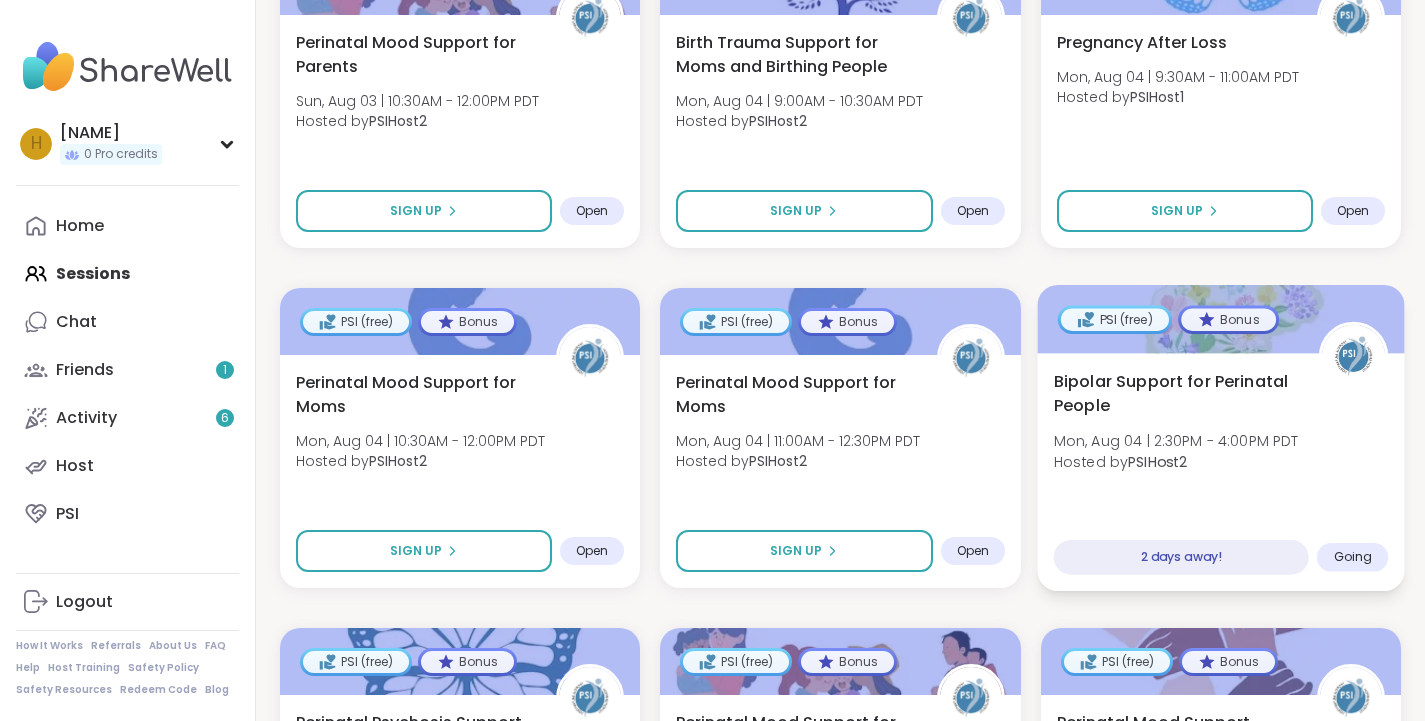 scroll, scrollTop: 0, scrollLeft: 0, axis: both 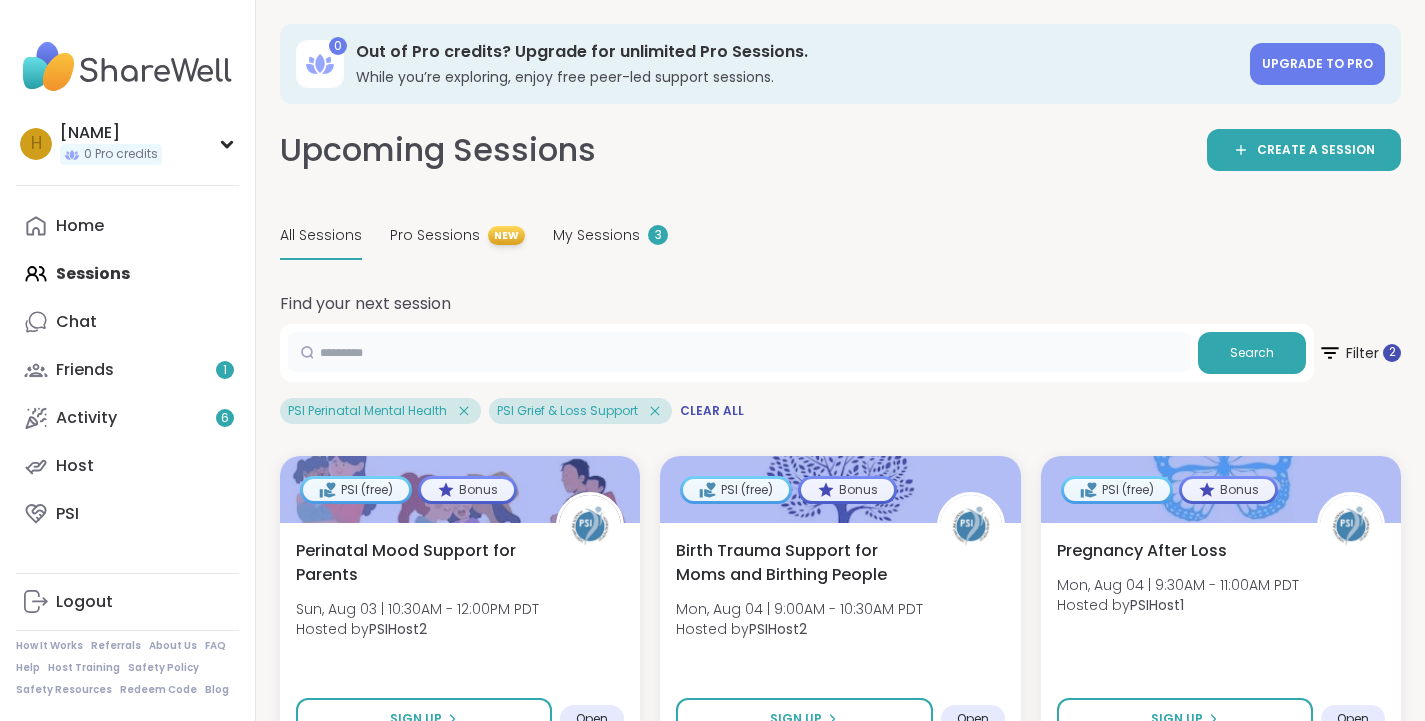 click at bounding box center [739, 352] 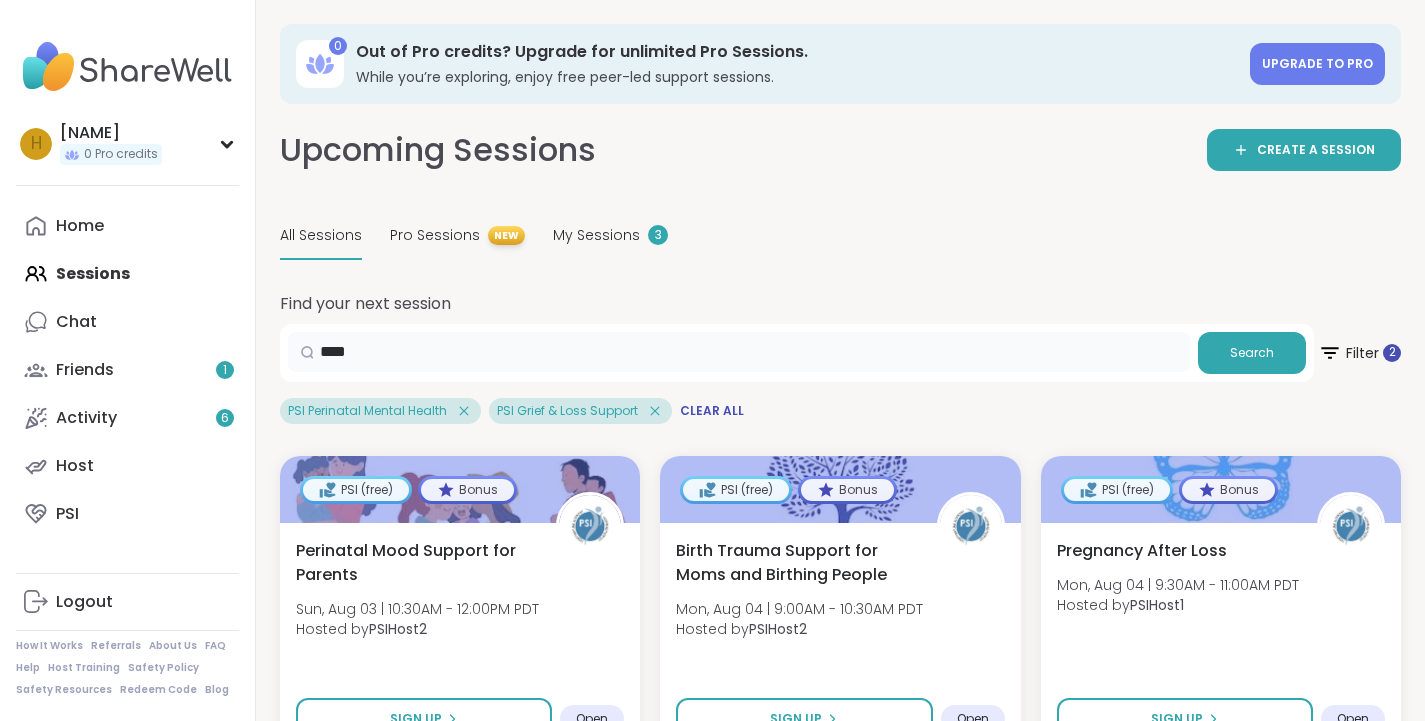 type on "****" 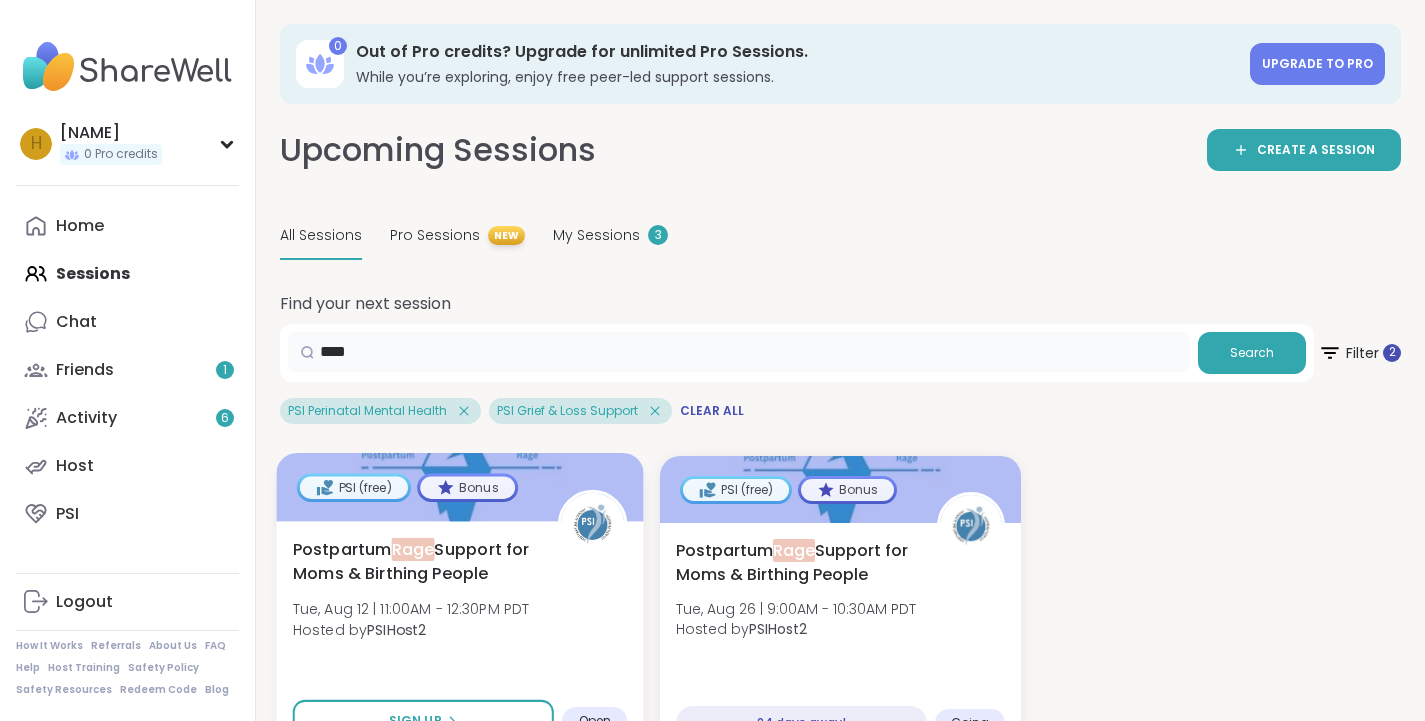 scroll, scrollTop: 55, scrollLeft: 0, axis: vertical 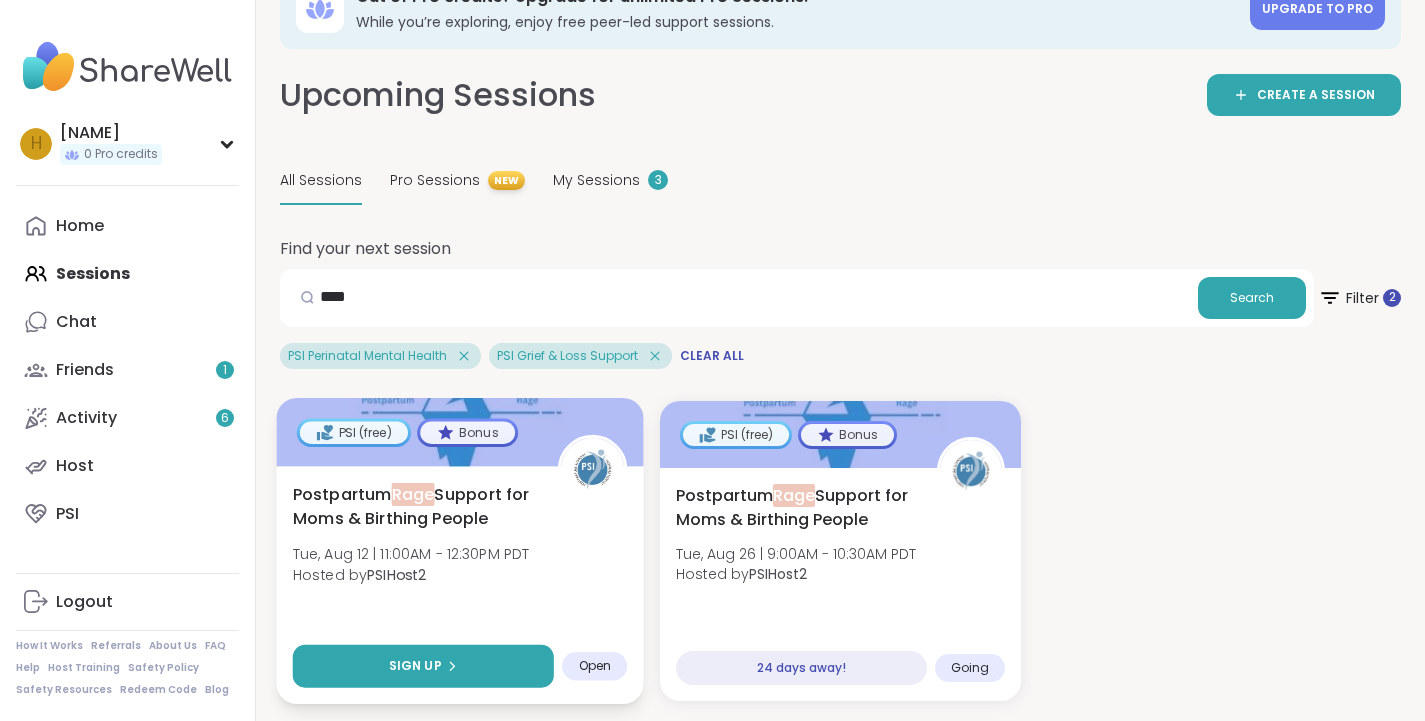 click on "Sign Up" at bounding box center (415, 666) 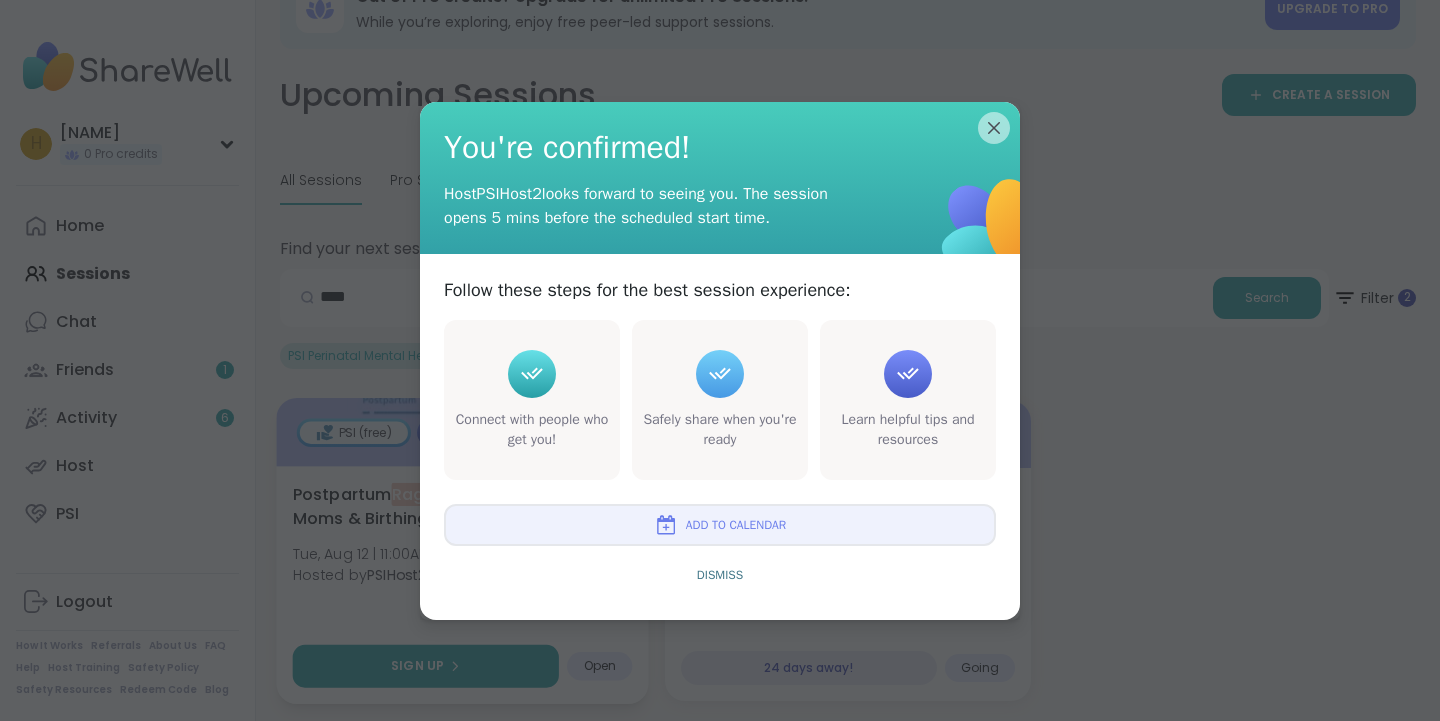 click on "Add to Calendar" at bounding box center (736, 525) 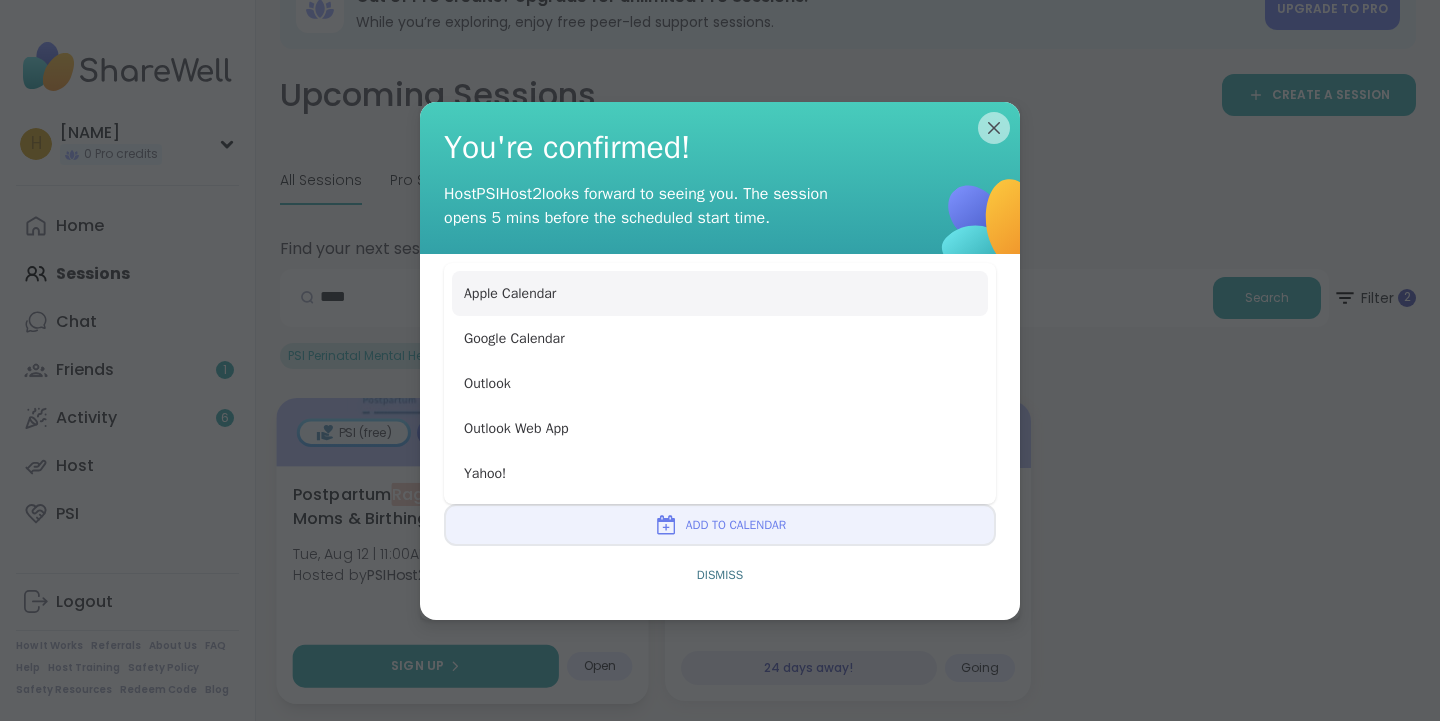 click on "Apple Calendar" at bounding box center [720, 293] 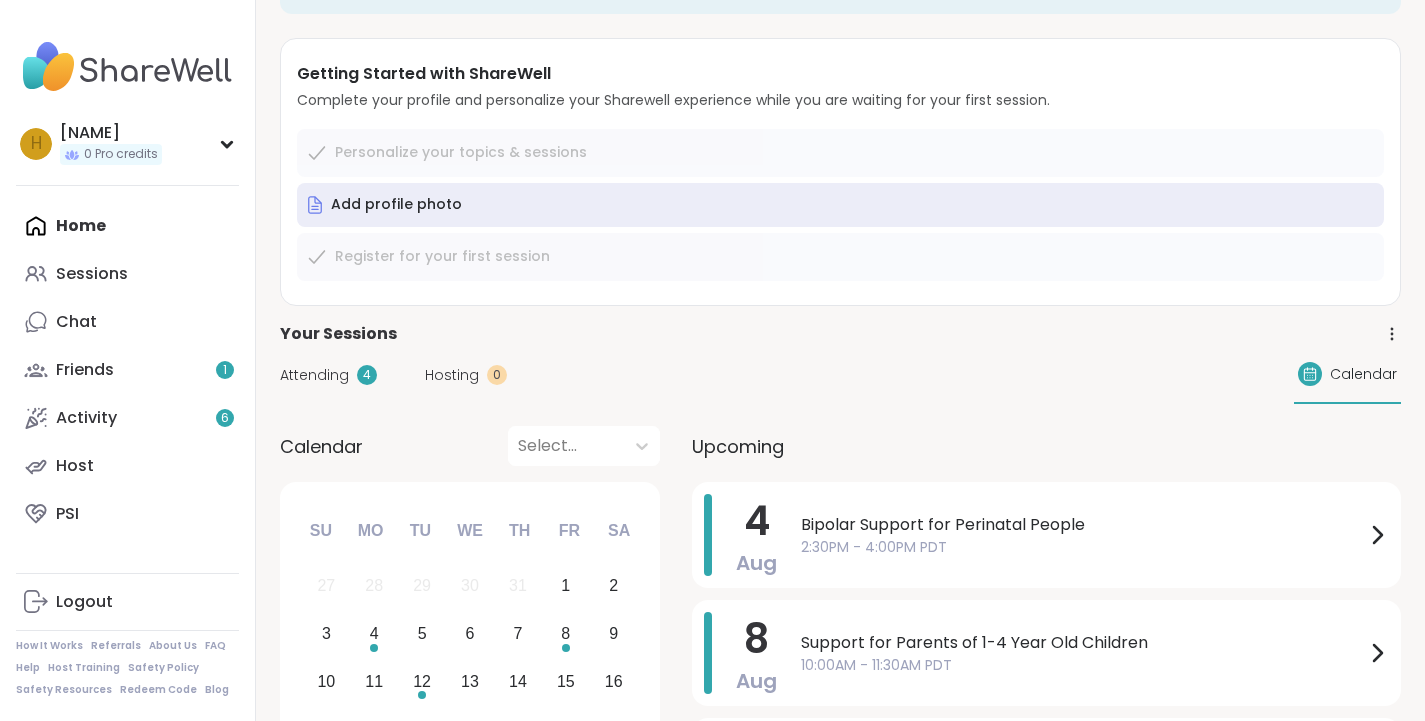 scroll, scrollTop: 102, scrollLeft: 0, axis: vertical 